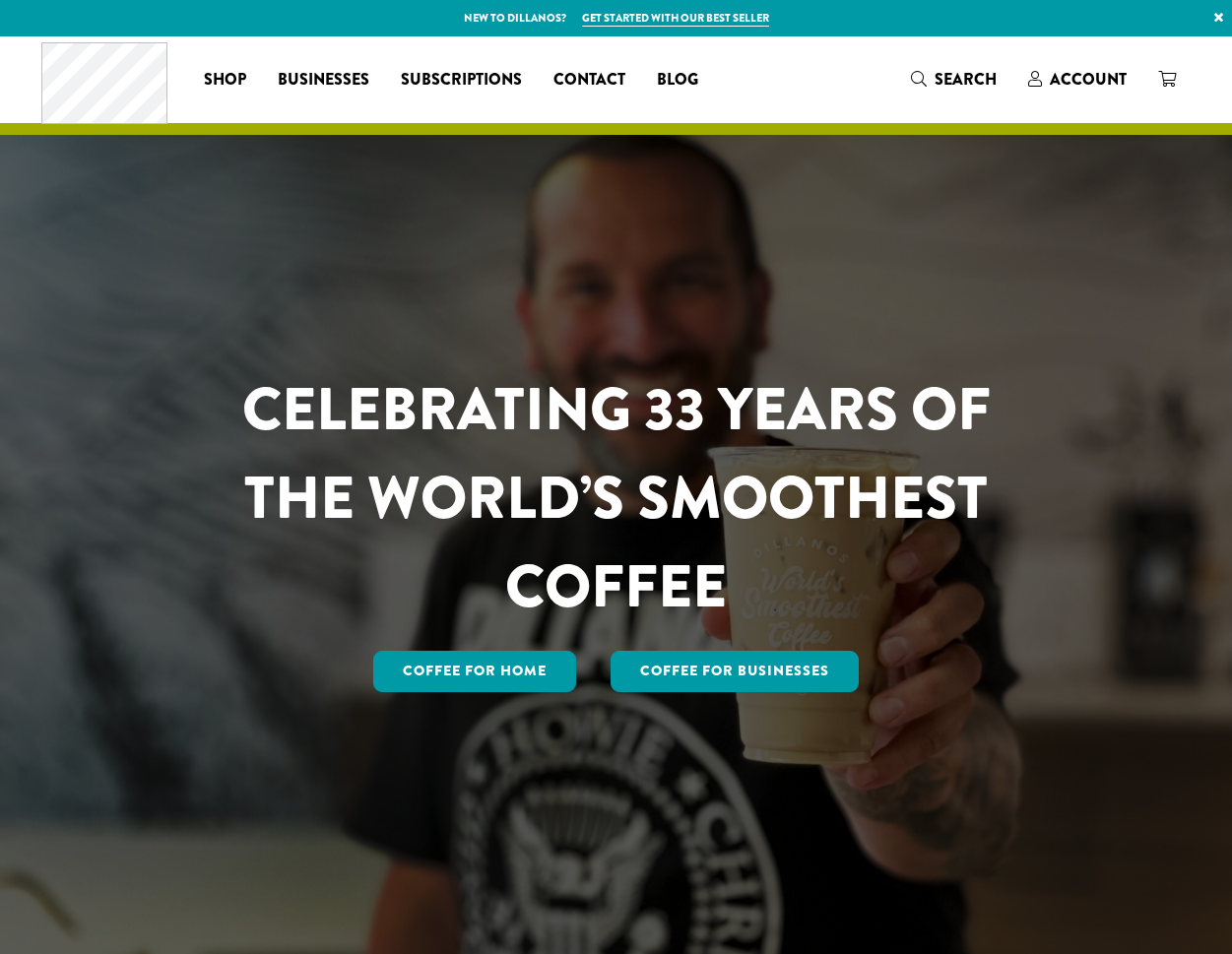 scroll, scrollTop: 0, scrollLeft: 0, axis: both 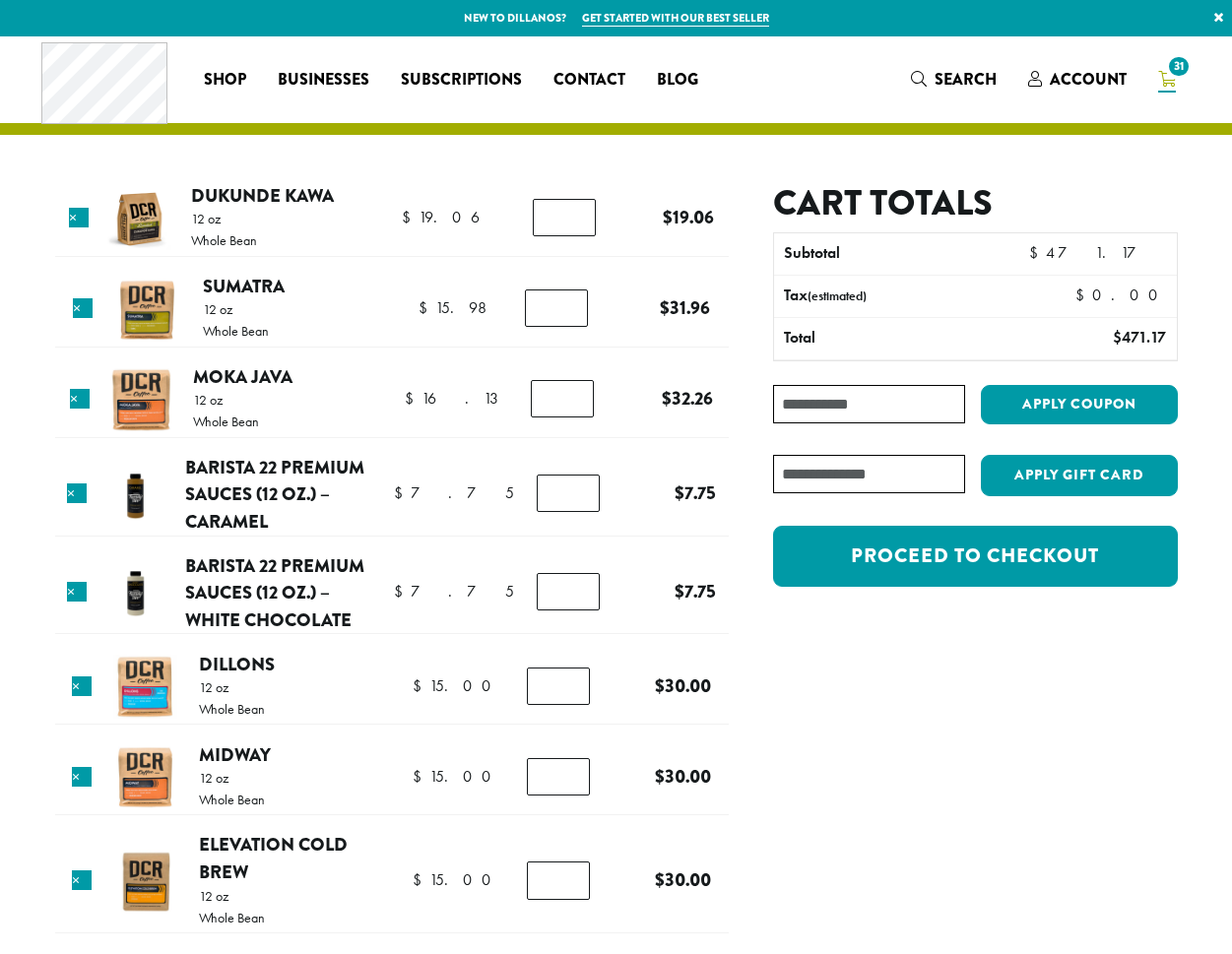 drag, startPoint x: 877, startPoint y: 405, endPoint x: 815, endPoint y: 405, distance: 62 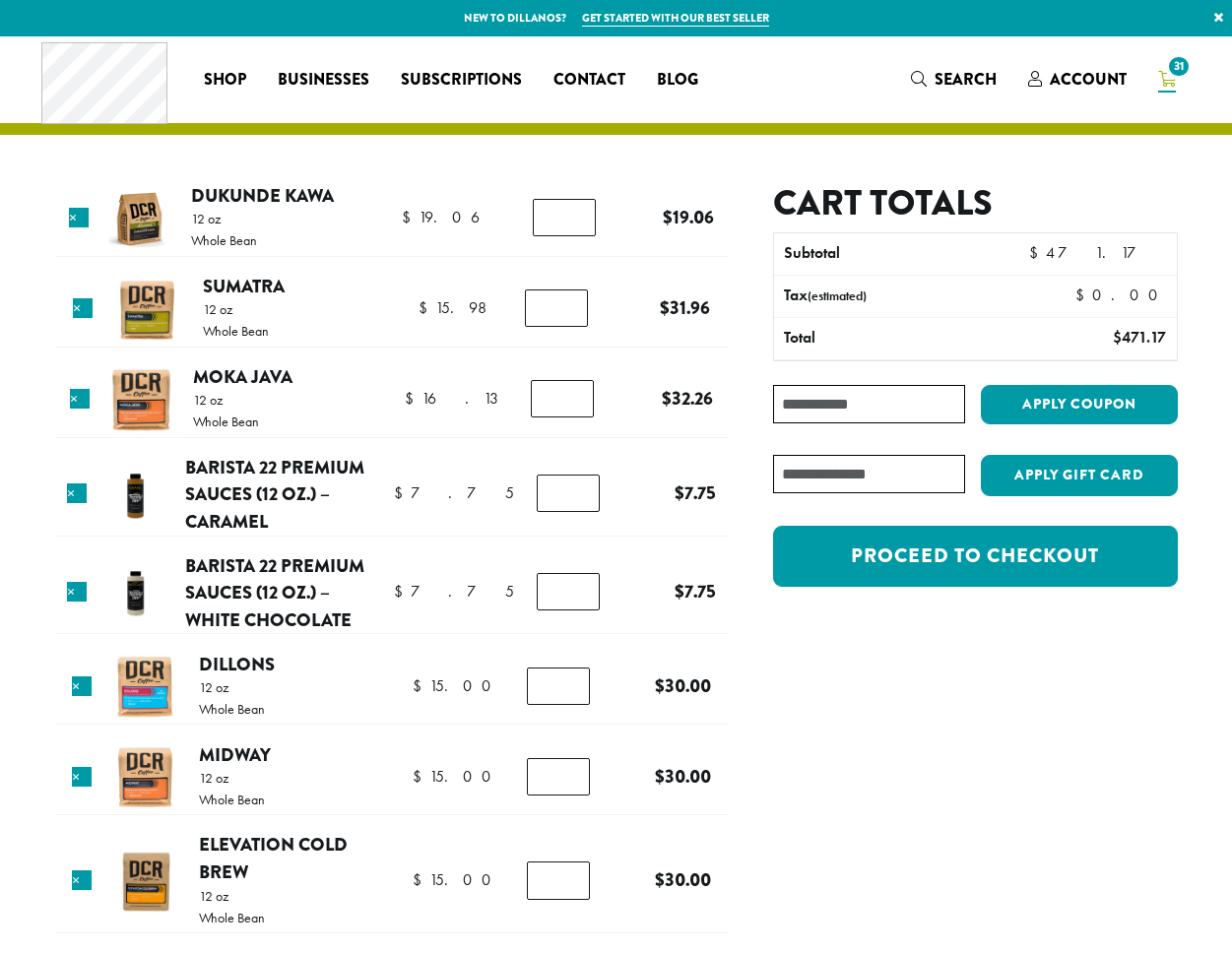 click on "Coupon:" at bounding box center (869, 404) 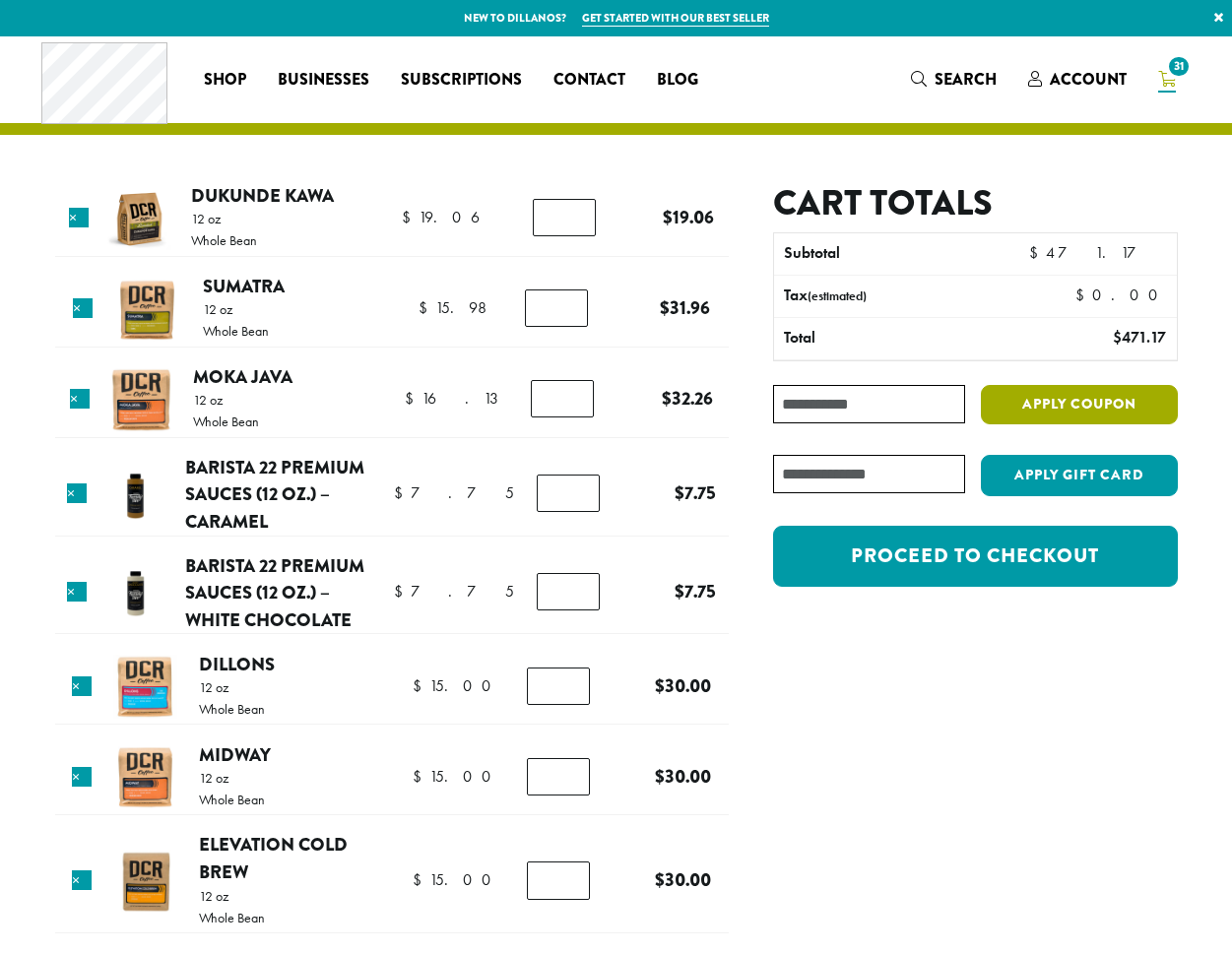 click on "Apply coupon" at bounding box center [1079, 405] 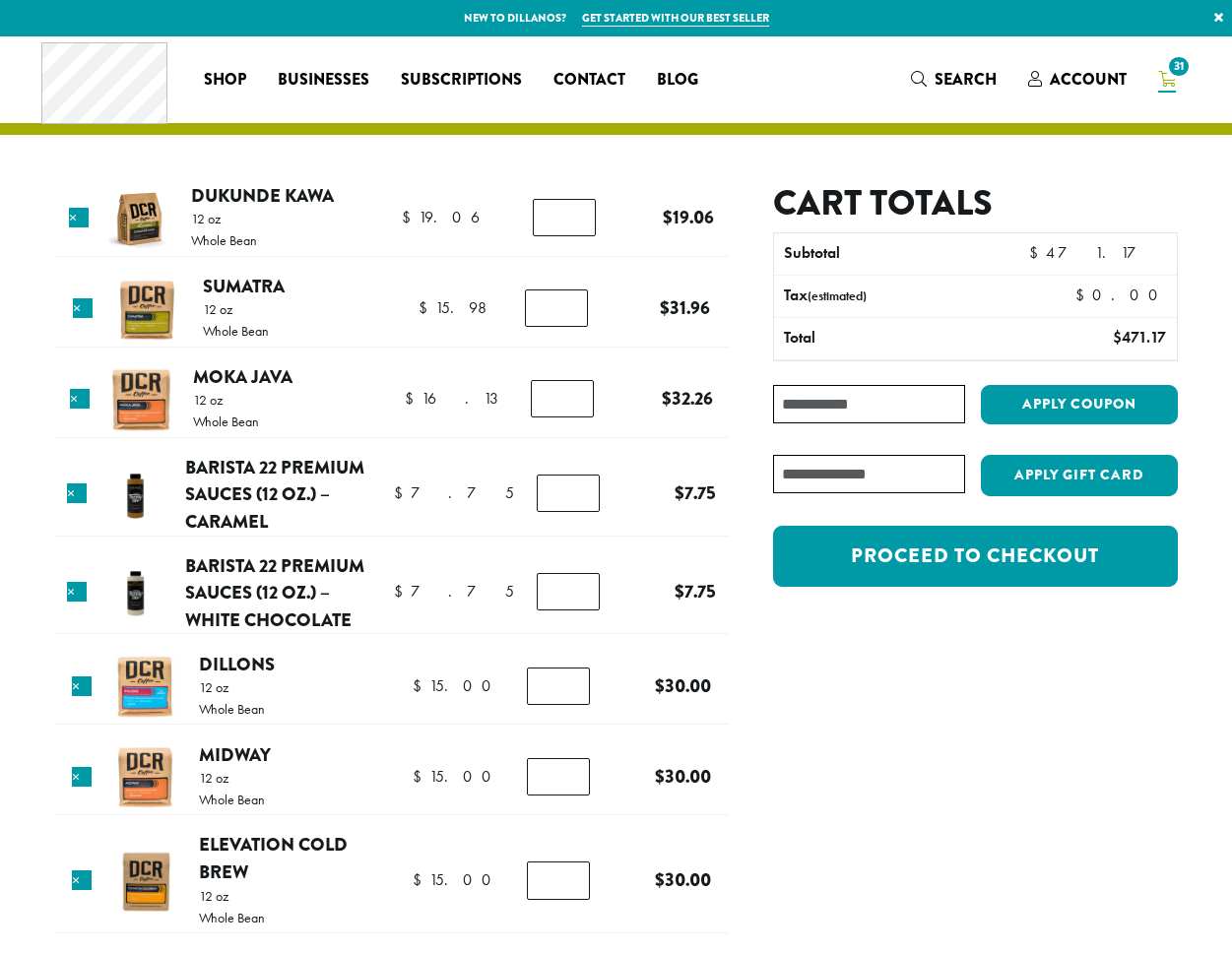 scroll, scrollTop: 0, scrollLeft: 0, axis: both 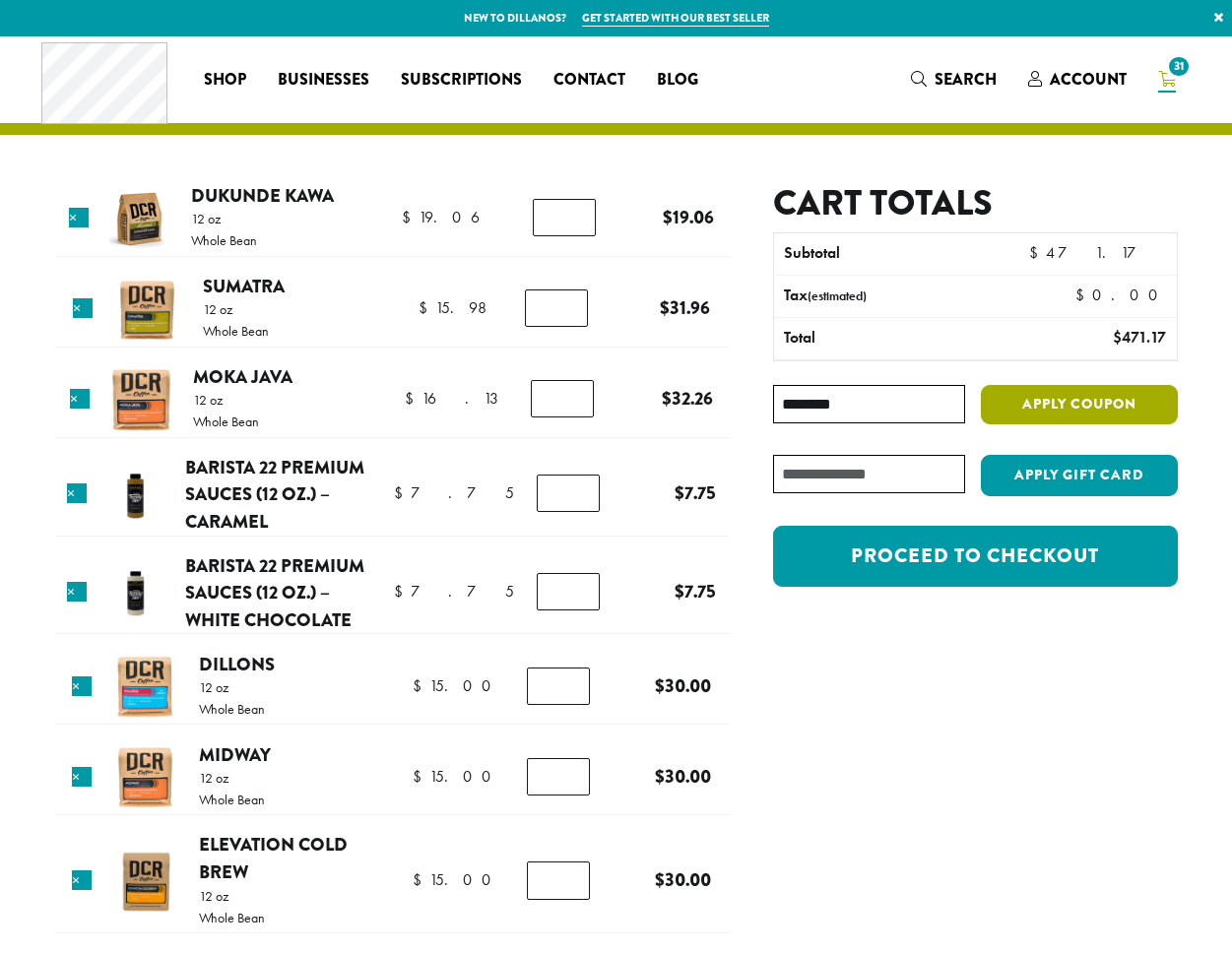 type on "********" 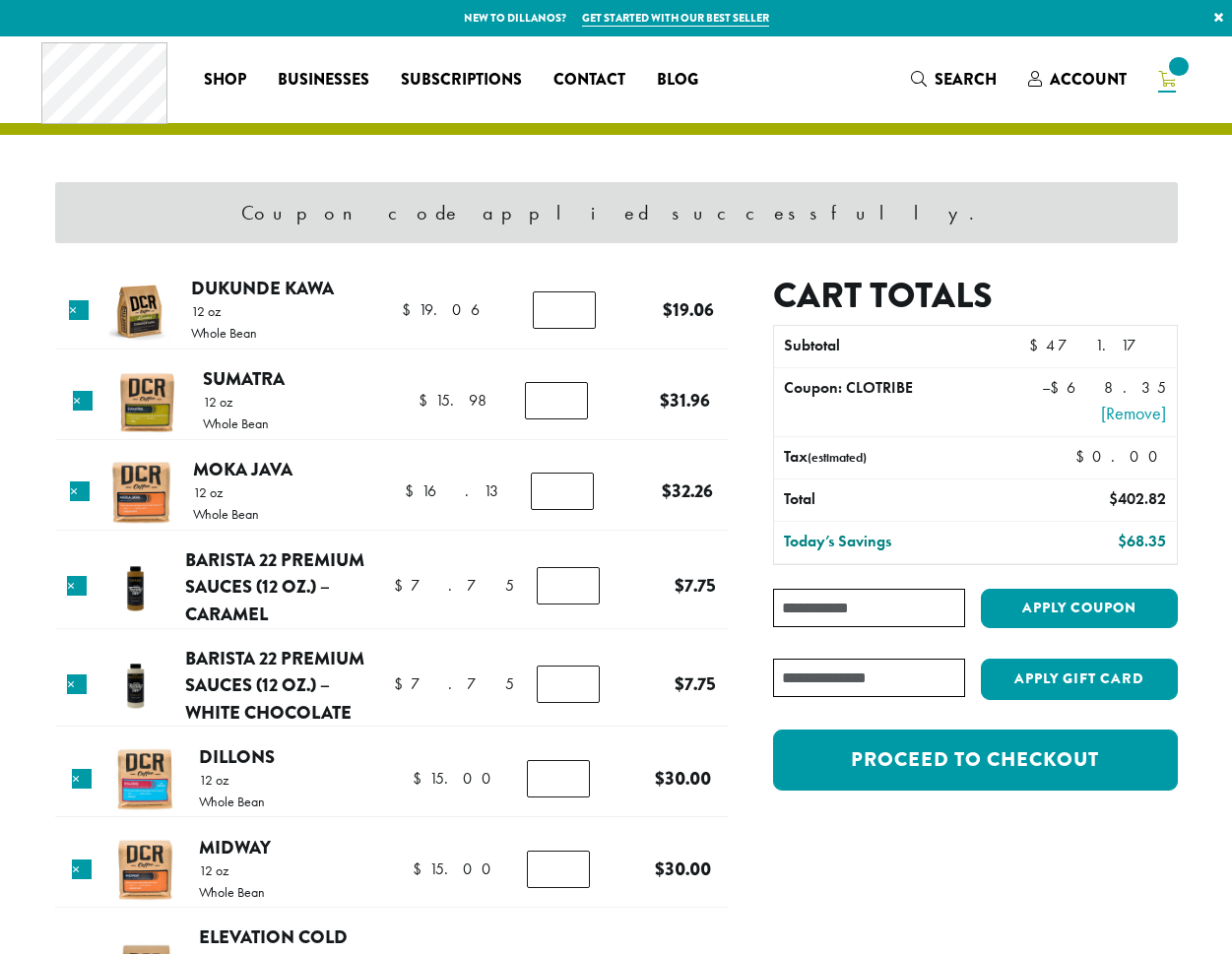 scroll, scrollTop: 0, scrollLeft: 0, axis: both 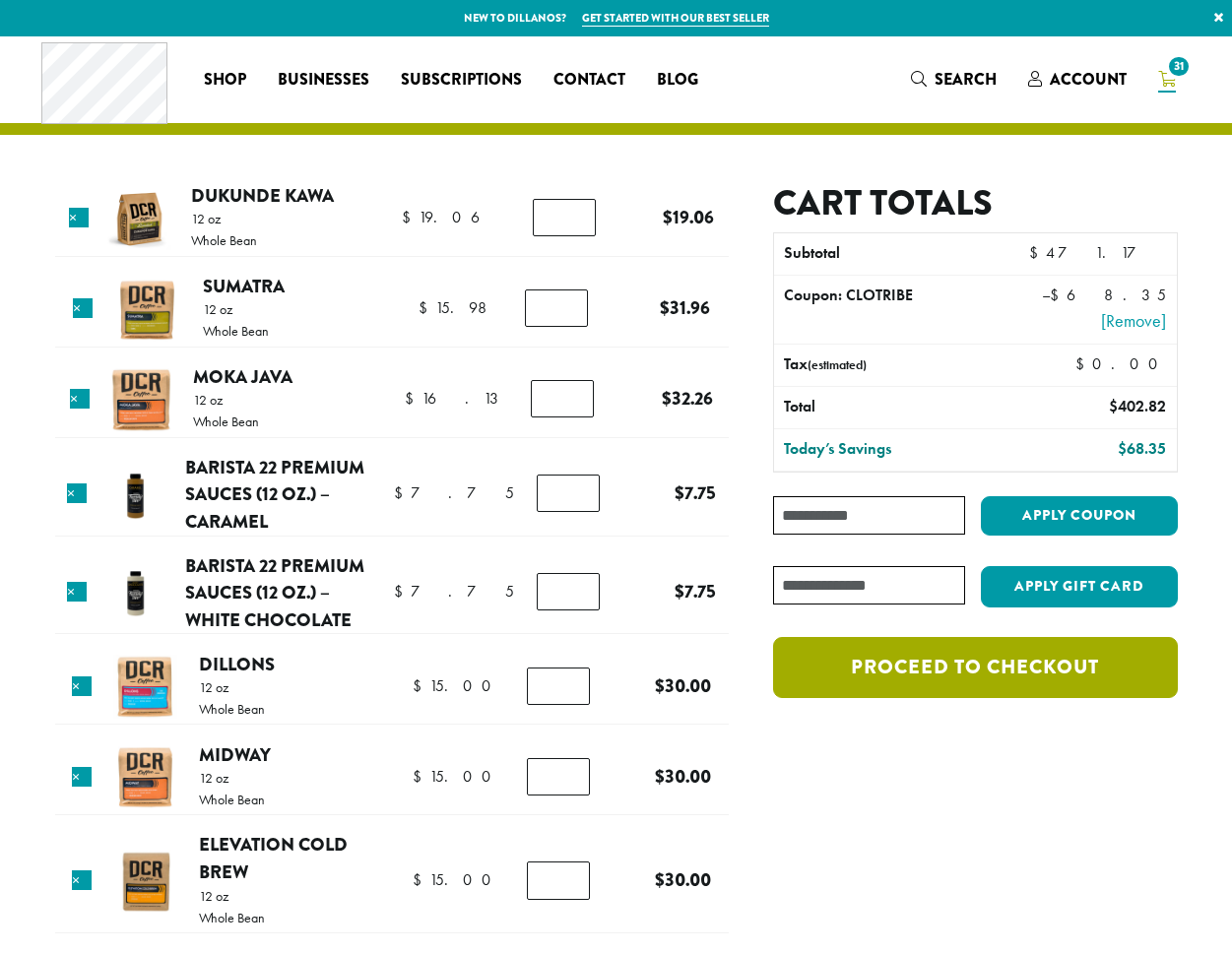click on "Proceed to checkout" at bounding box center [975, 668] 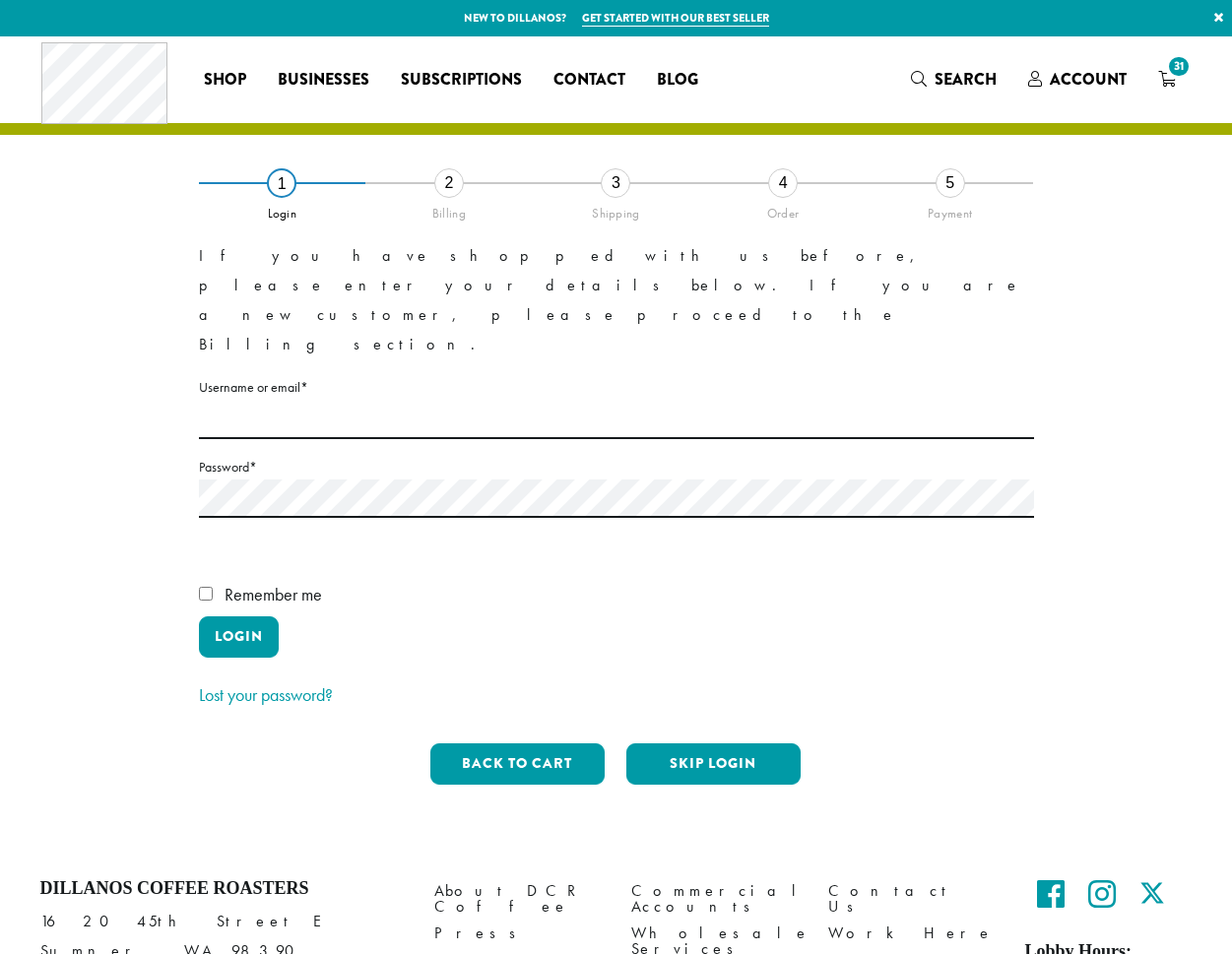 scroll, scrollTop: 0, scrollLeft: 0, axis: both 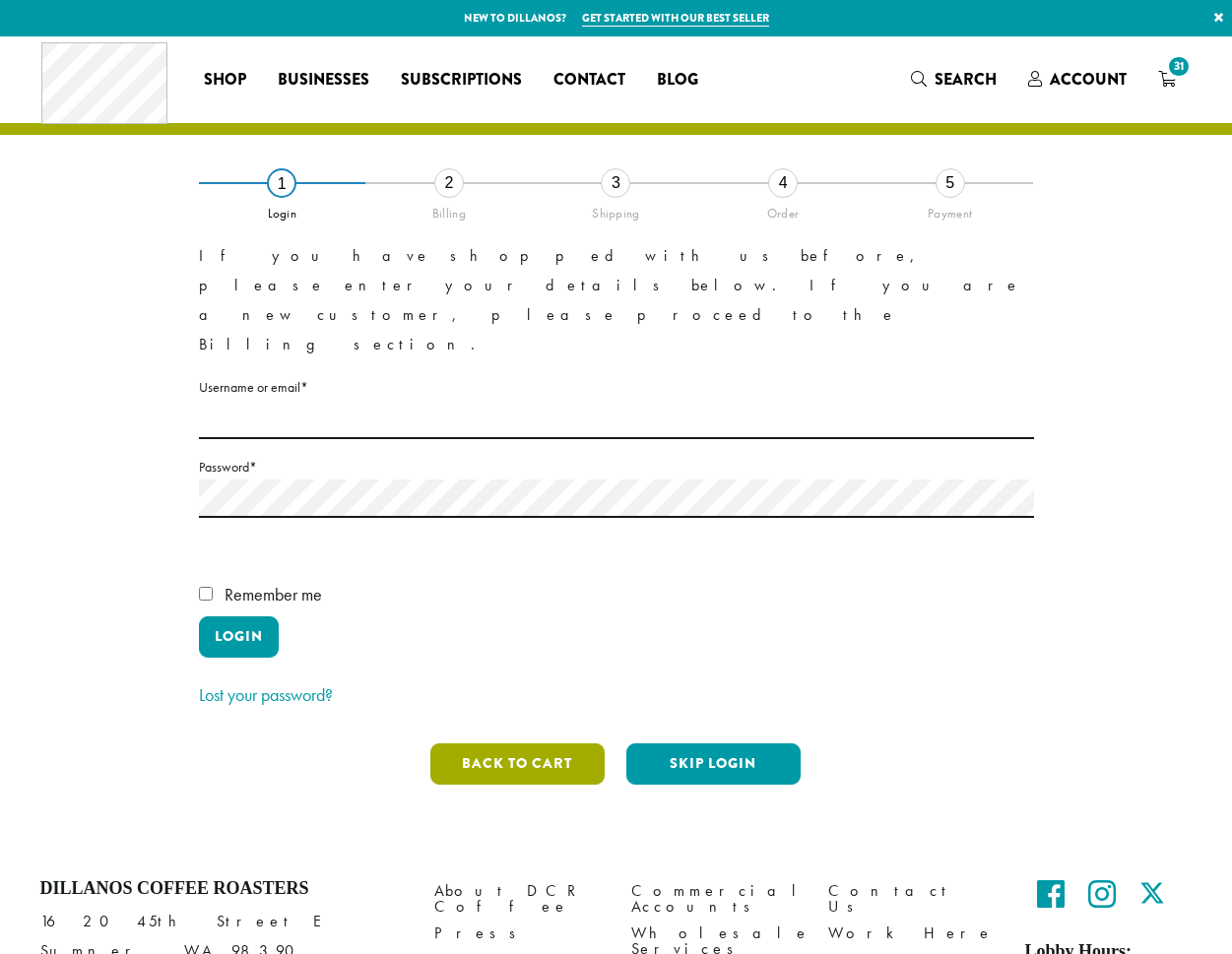 click on "Back to cart" at bounding box center [517, 764] 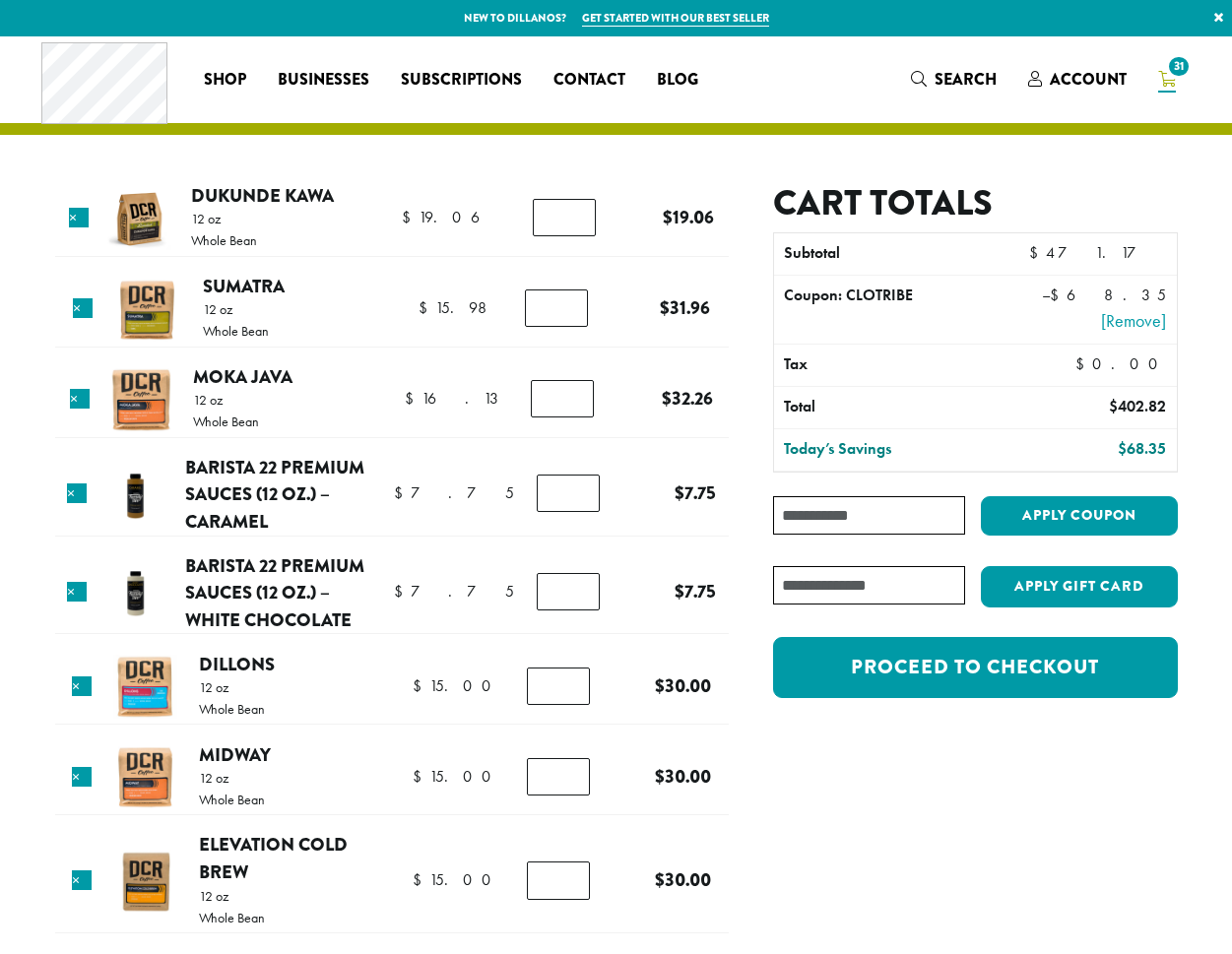 scroll, scrollTop: 0, scrollLeft: 0, axis: both 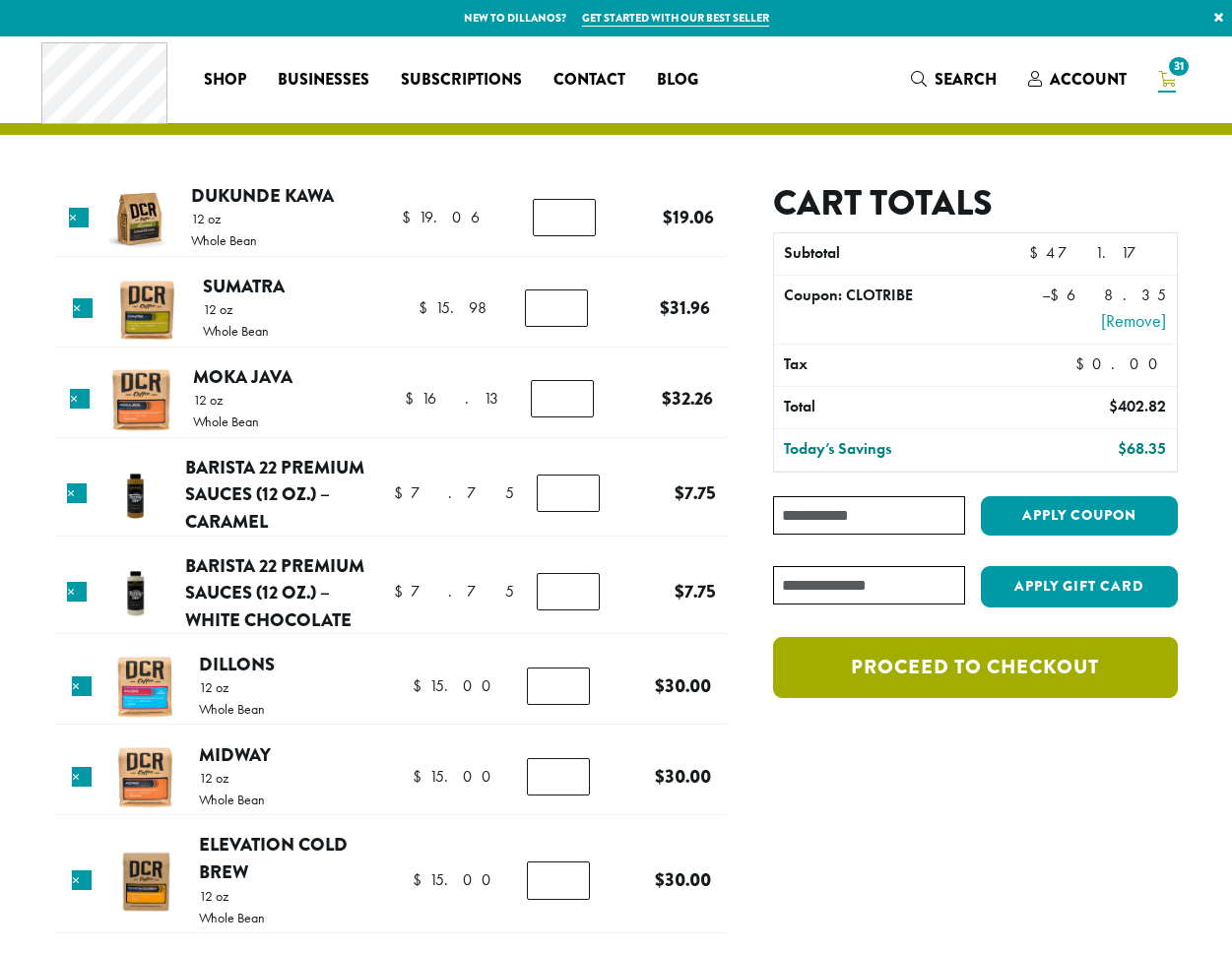 click on "Proceed to checkout" at bounding box center [975, 668] 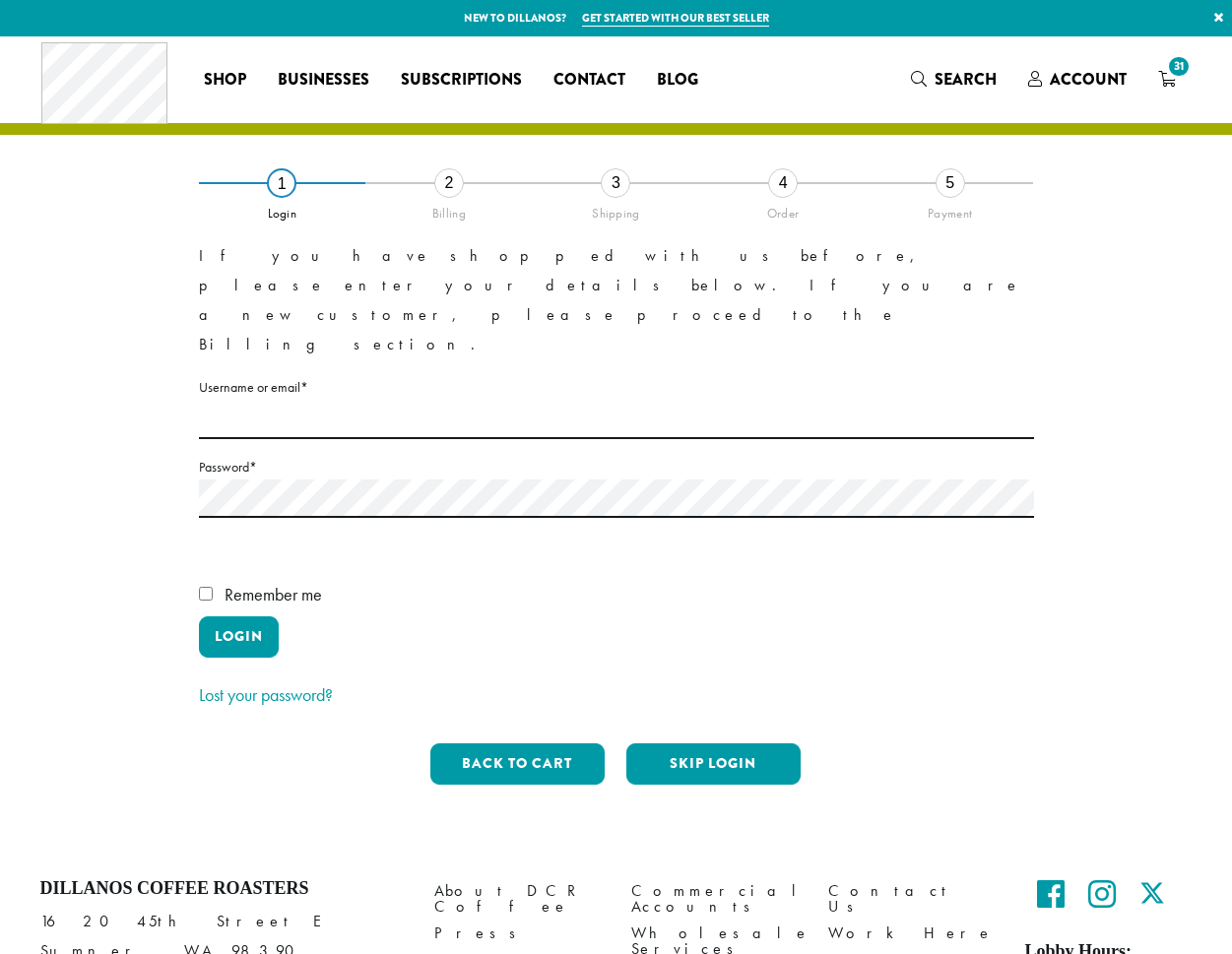 scroll, scrollTop: 0, scrollLeft: 0, axis: both 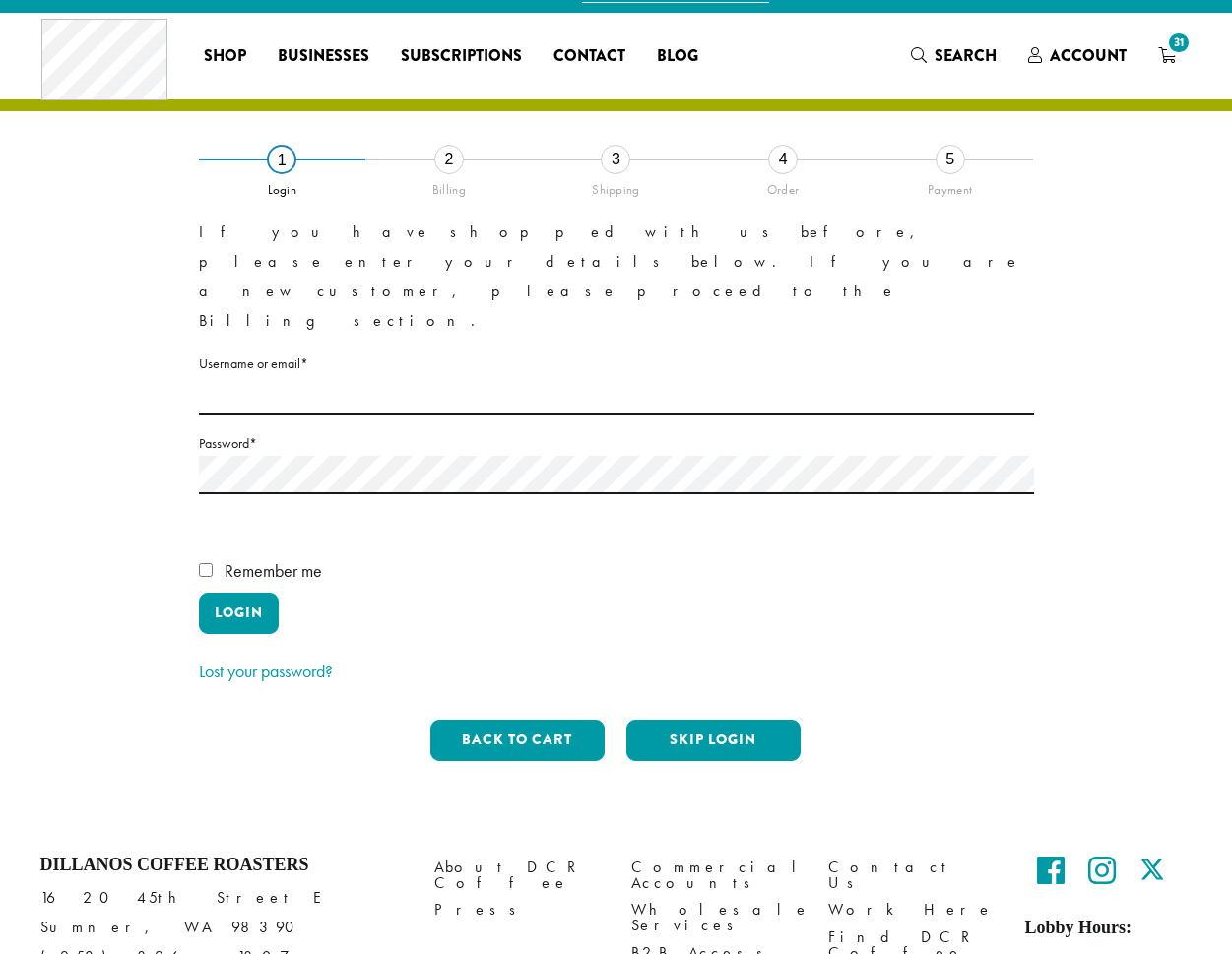 click on "2" at bounding box center (449, 159) 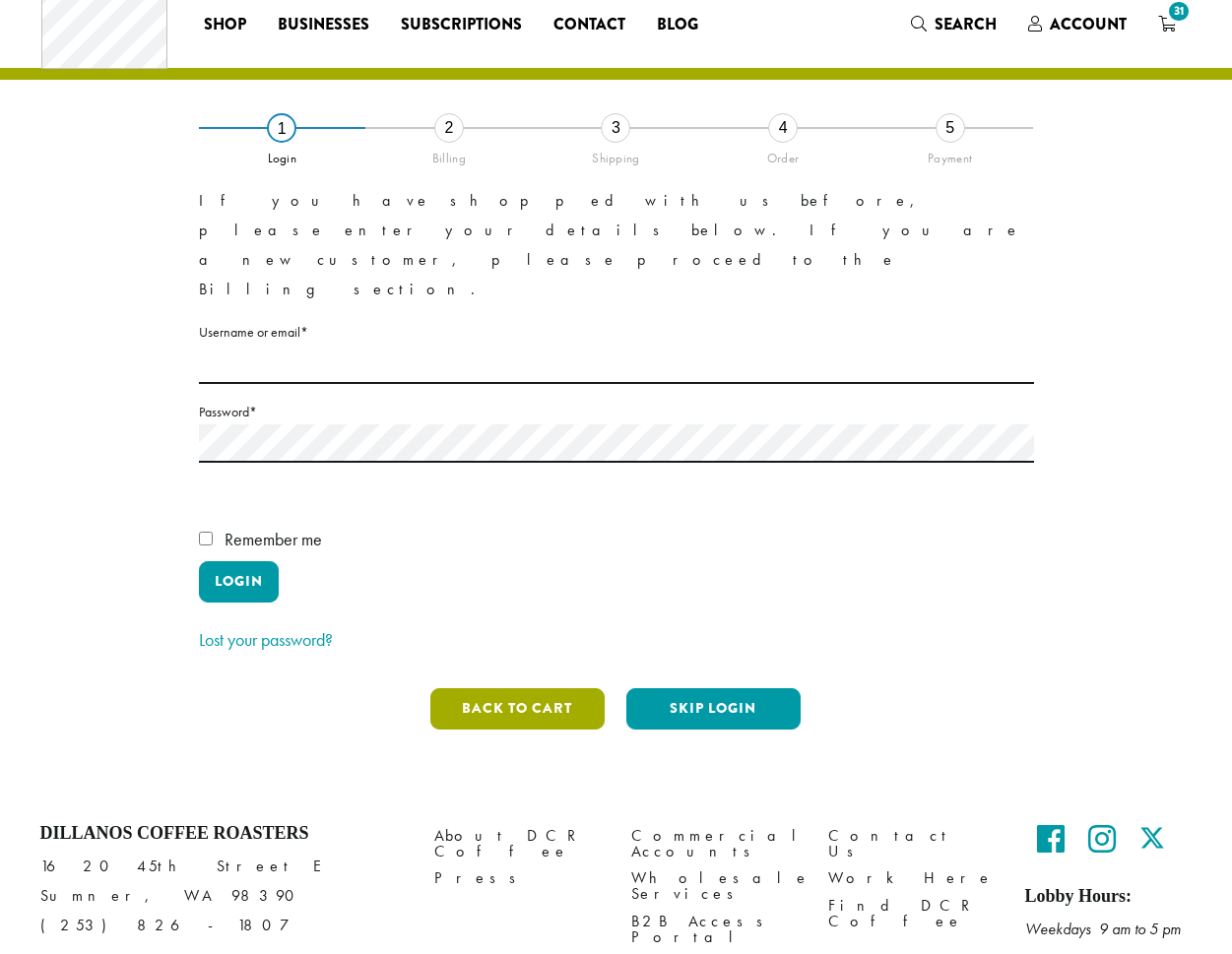 scroll, scrollTop: 55, scrollLeft: 0, axis: vertical 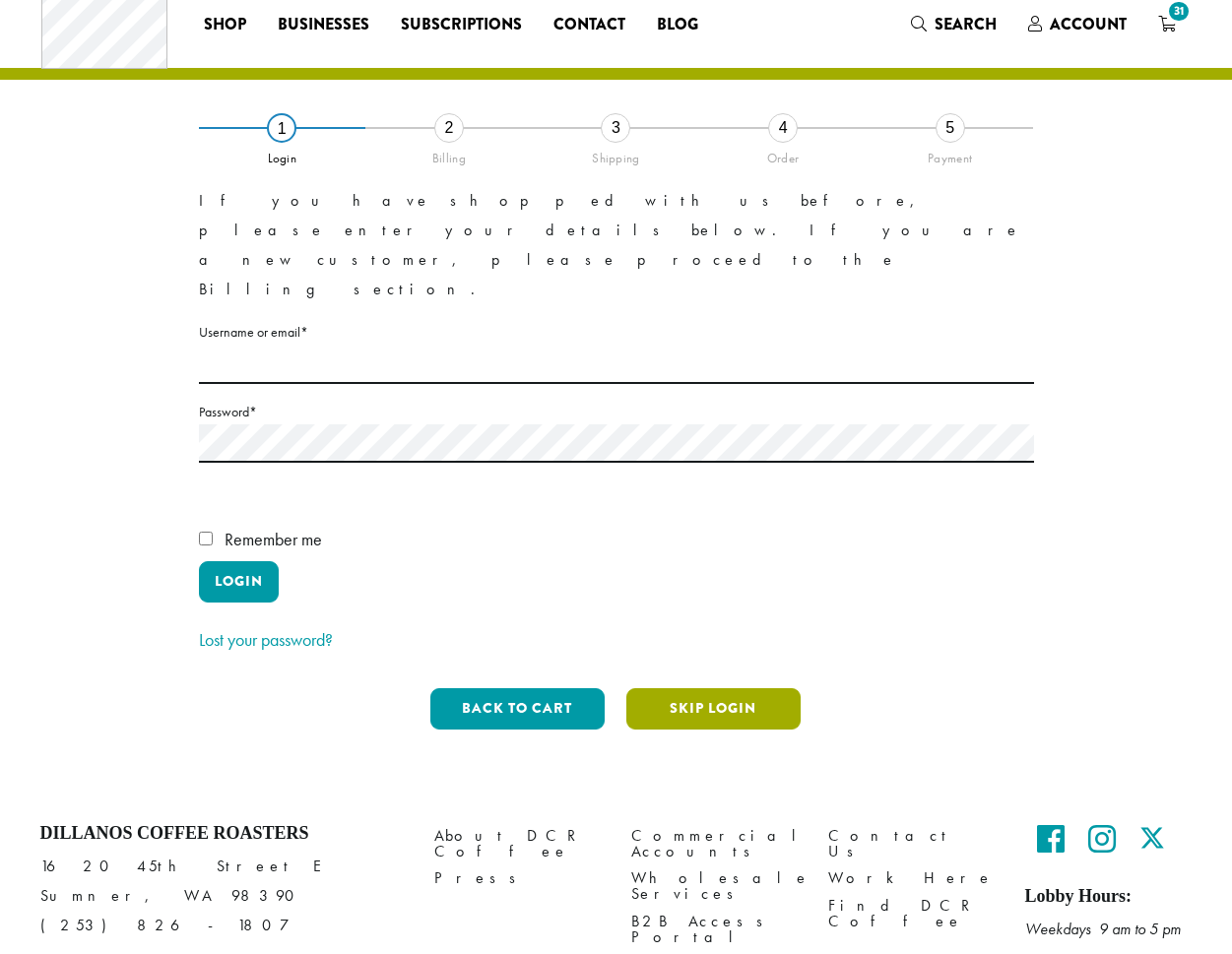 click on "Skip Login" at bounding box center (713, 709) 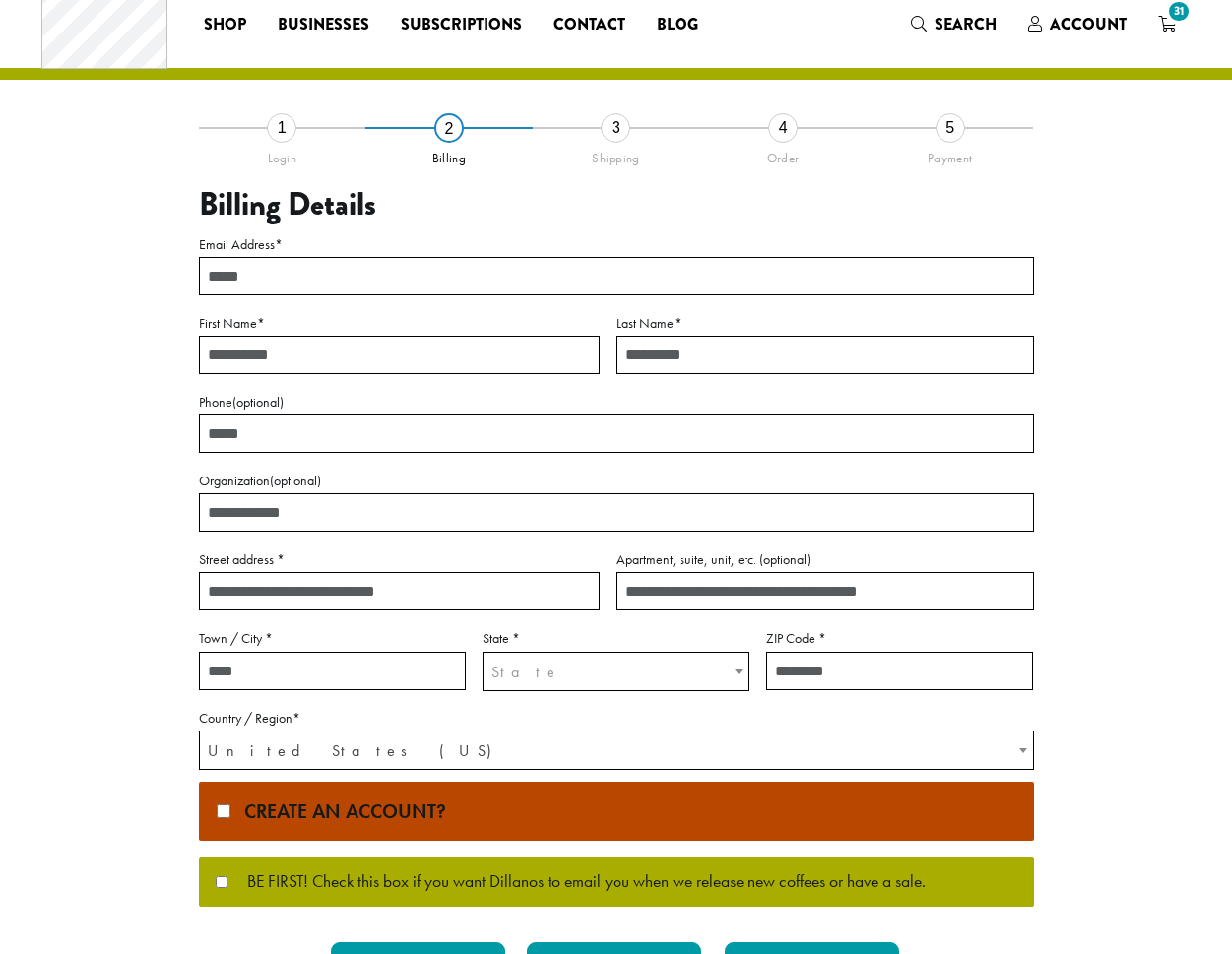 click on "Email Address  *" at bounding box center (616, 276) 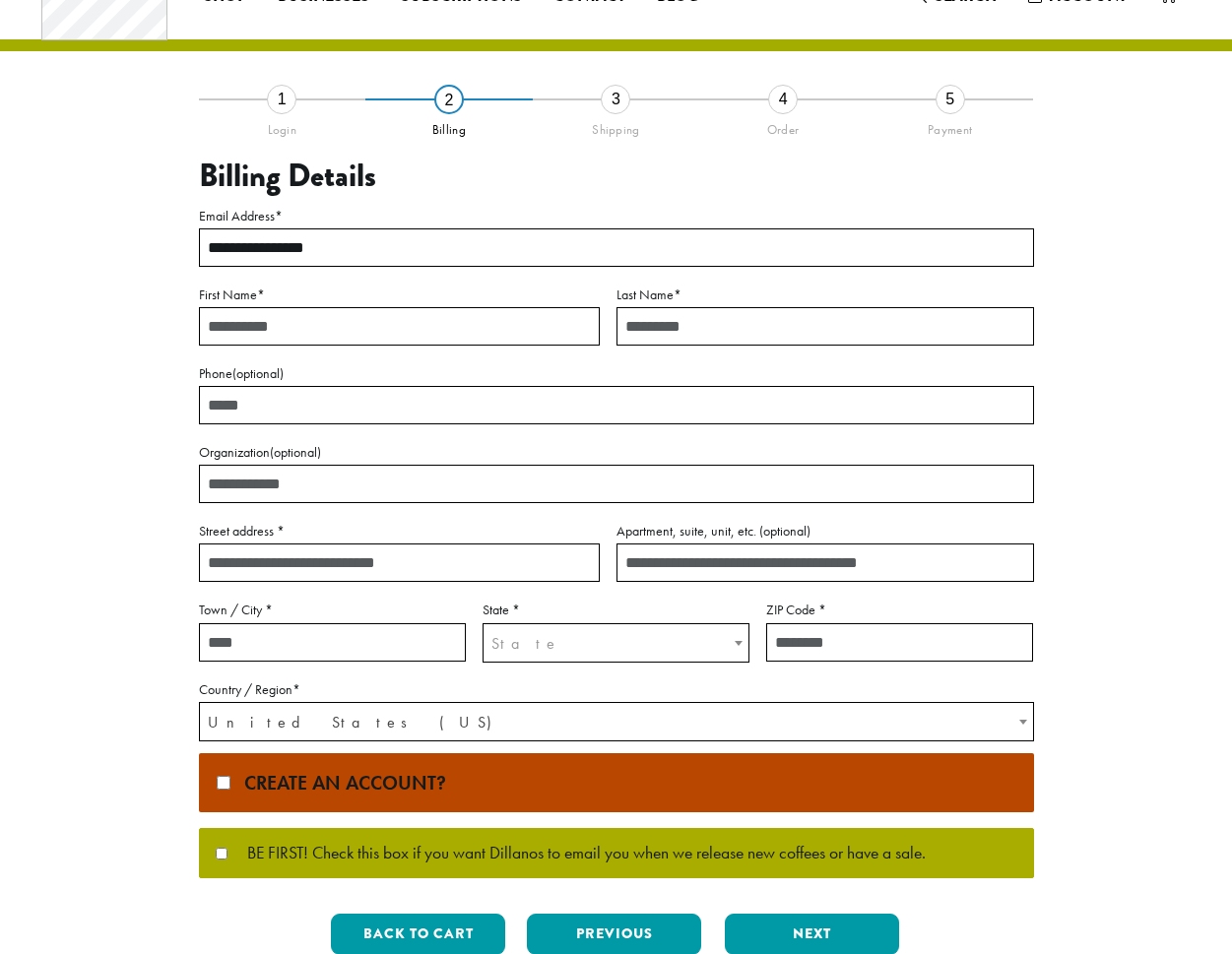 scroll, scrollTop: 72, scrollLeft: 0, axis: vertical 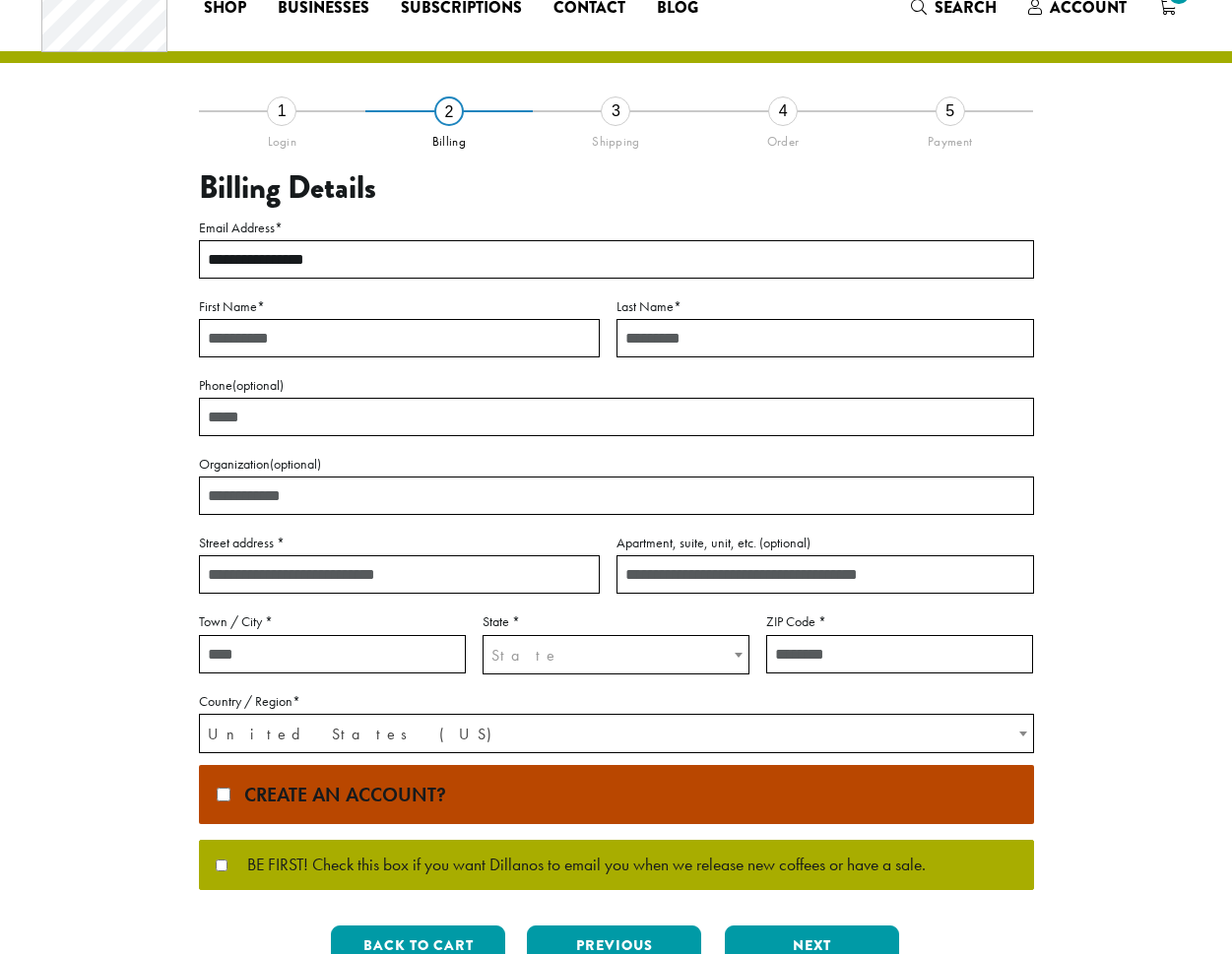 type on "**********" 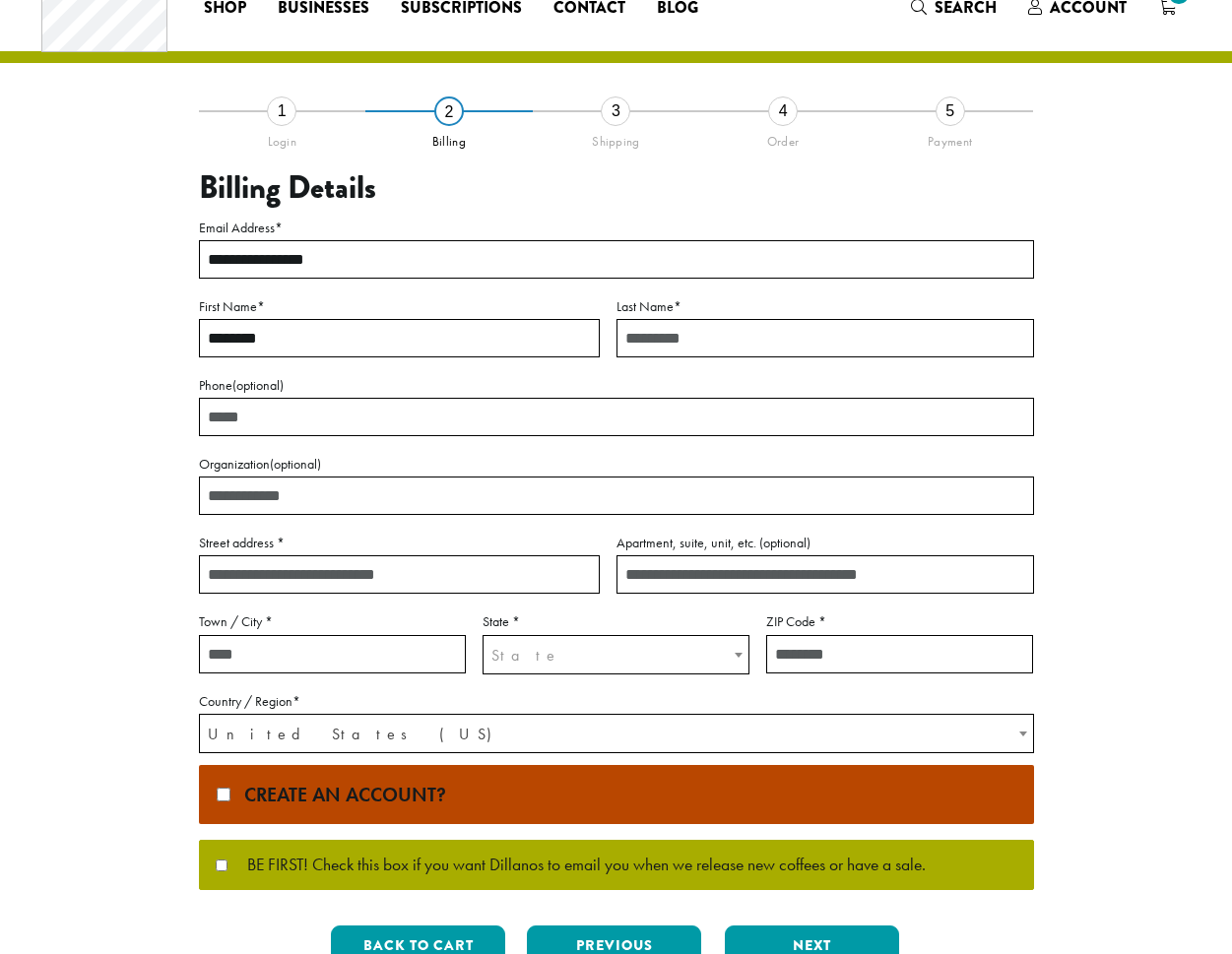 type on "********" 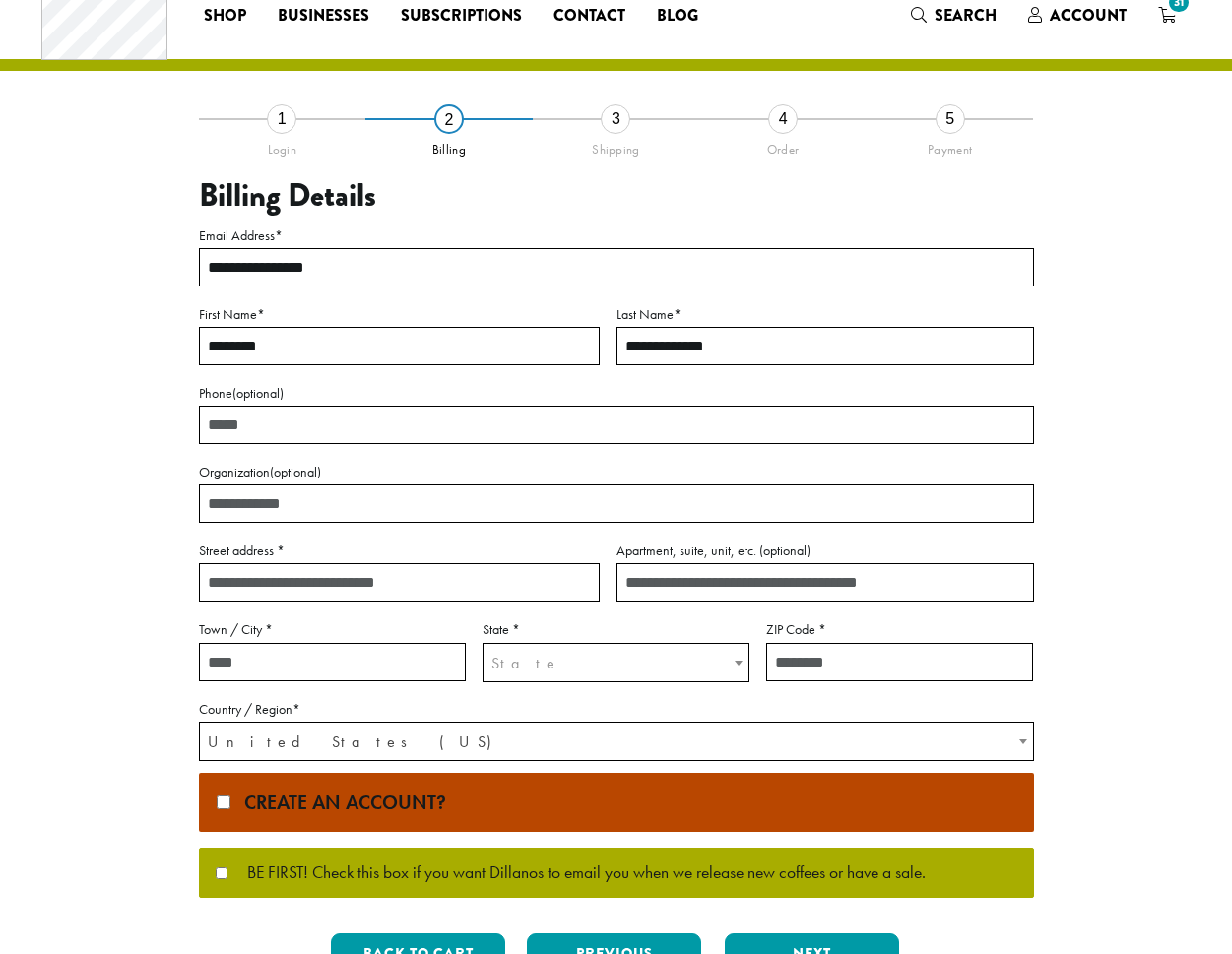 scroll, scrollTop: 64, scrollLeft: 0, axis: vertical 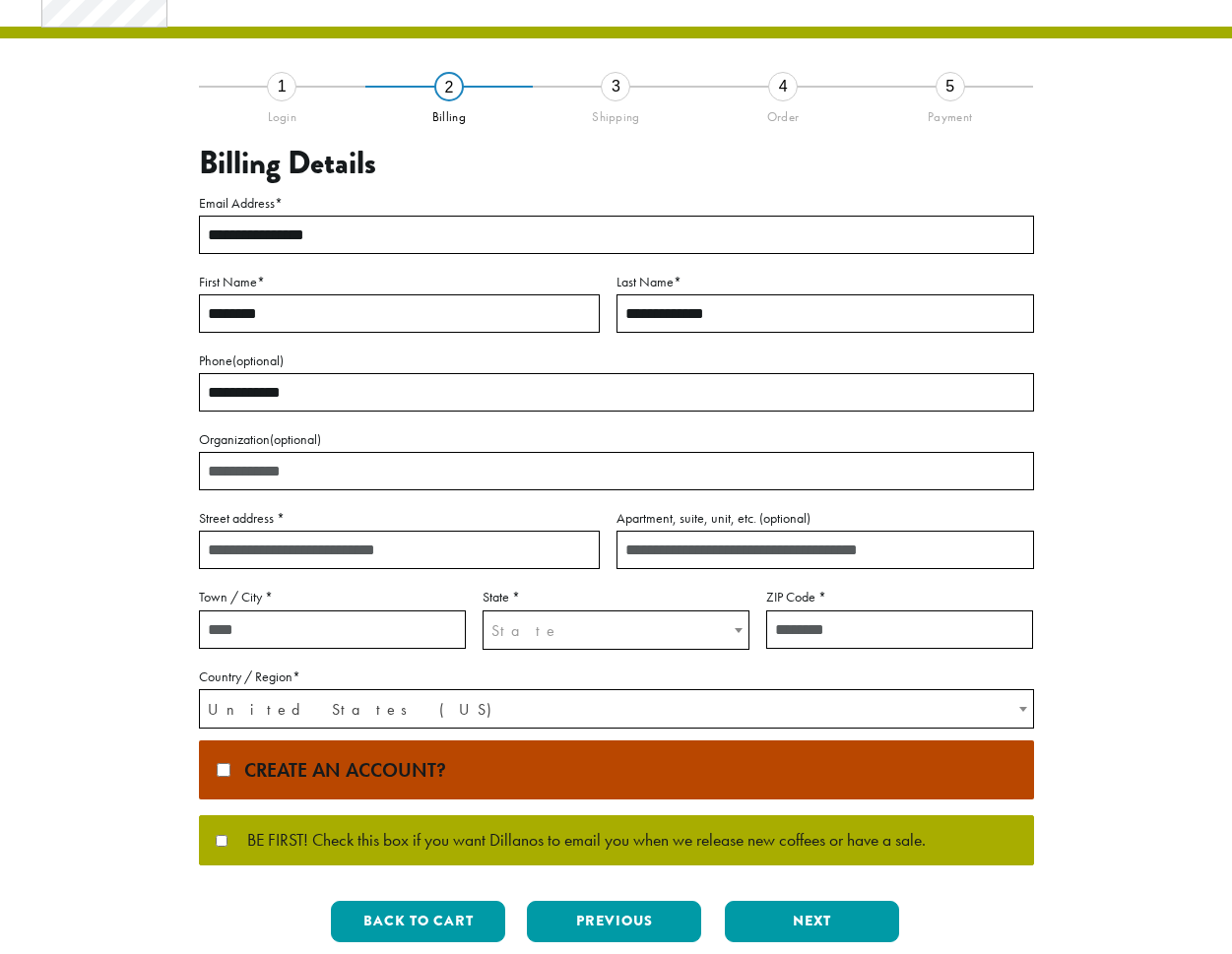 type on "**********" 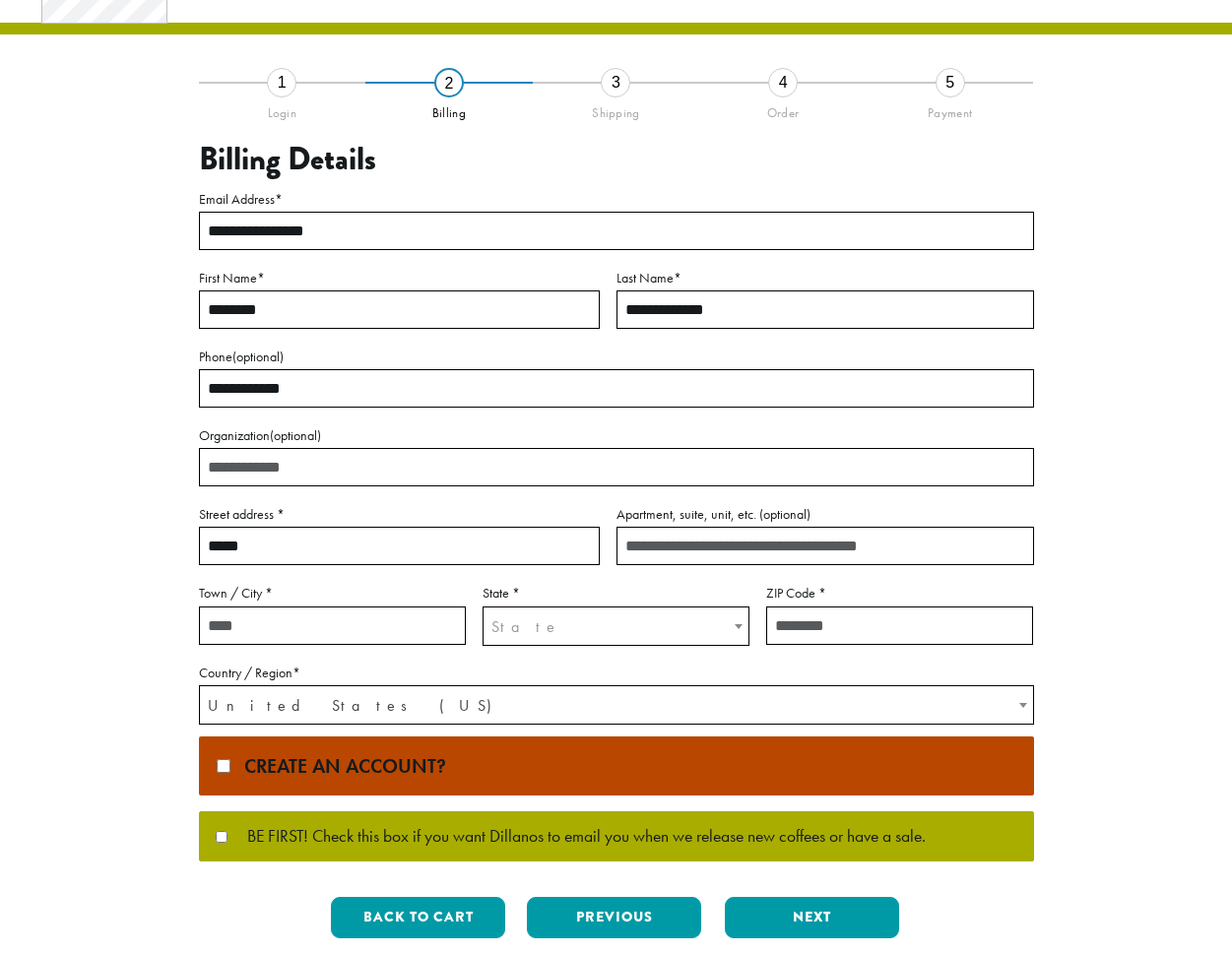 type on "*****" 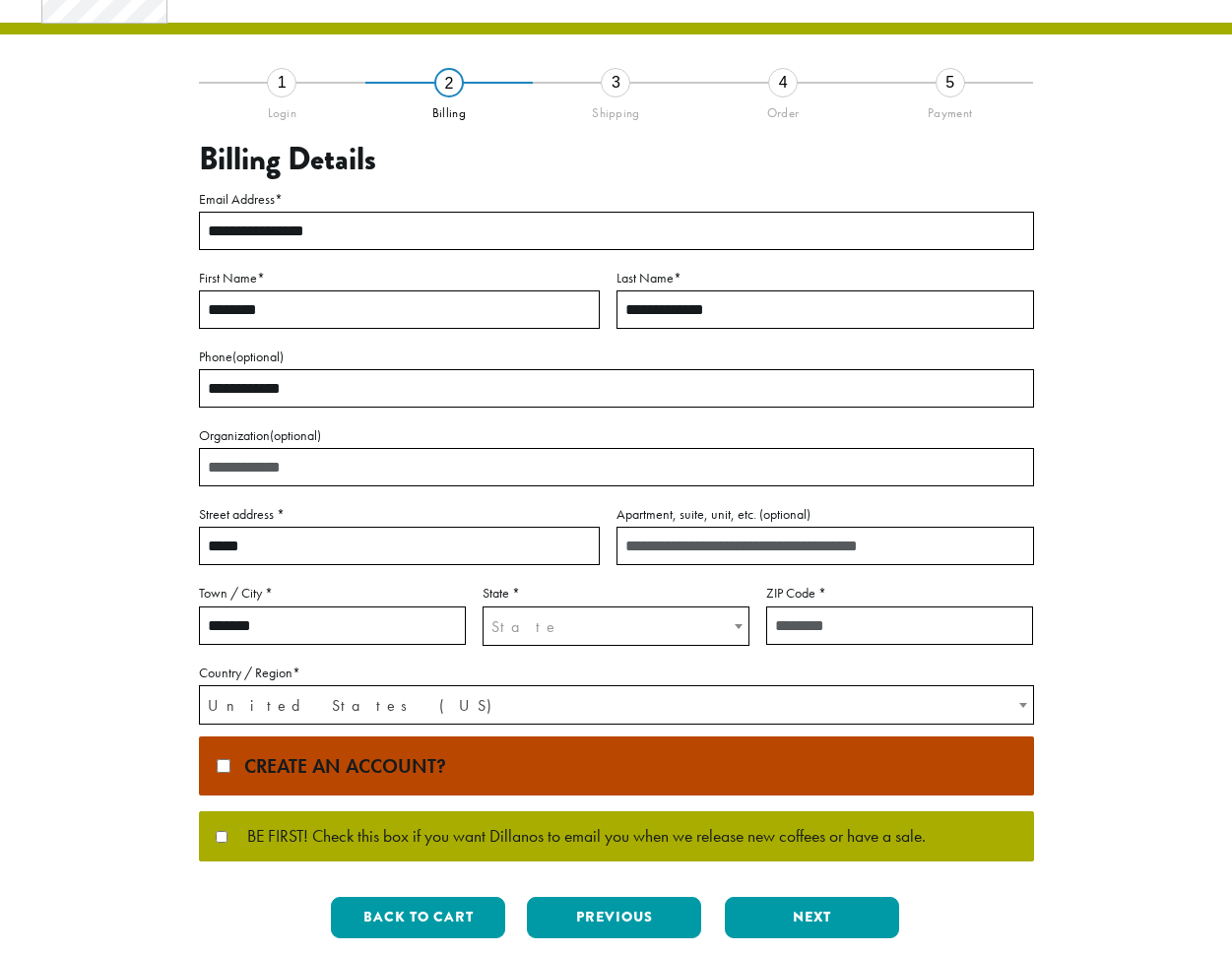 type on "******" 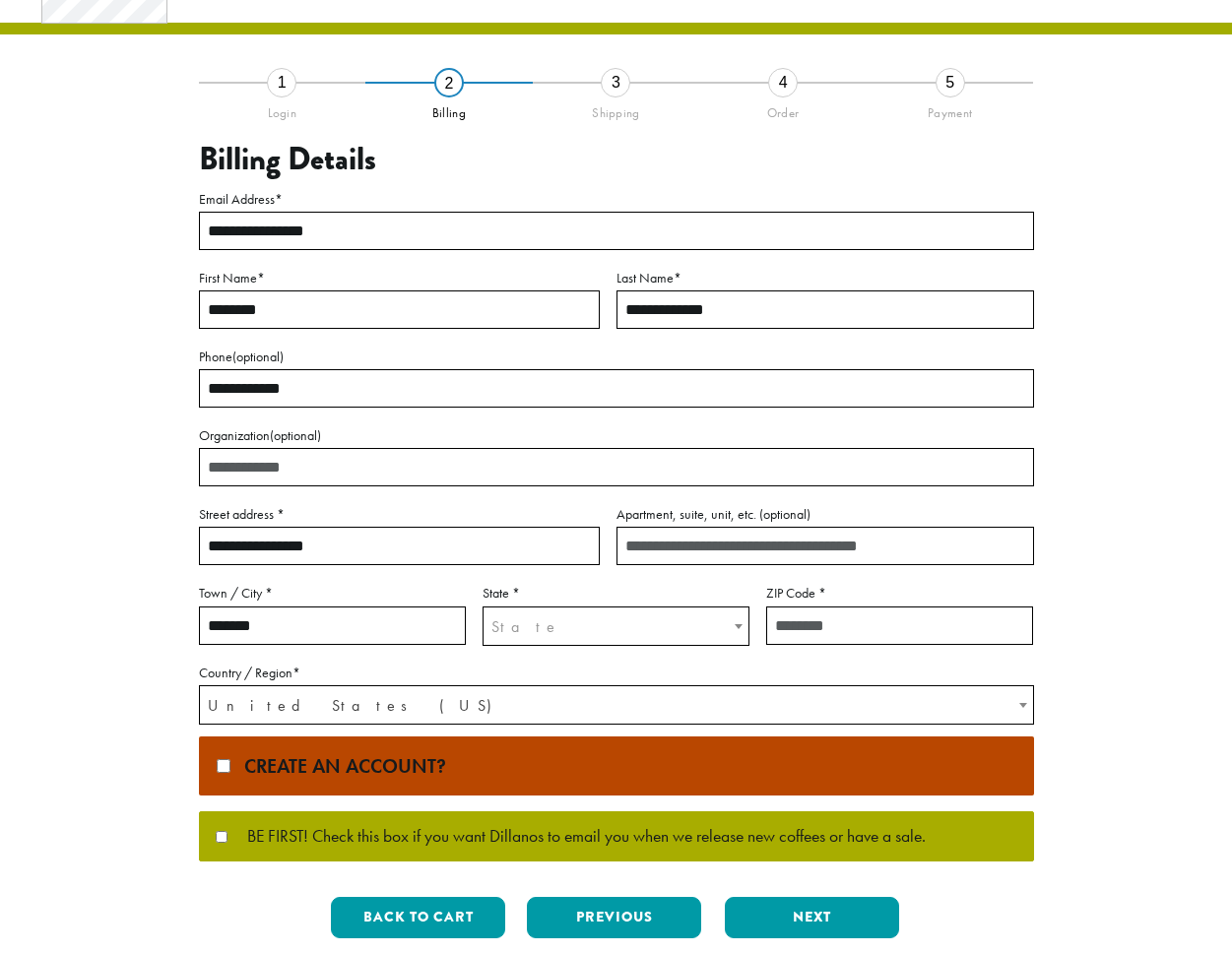 type on "**********" 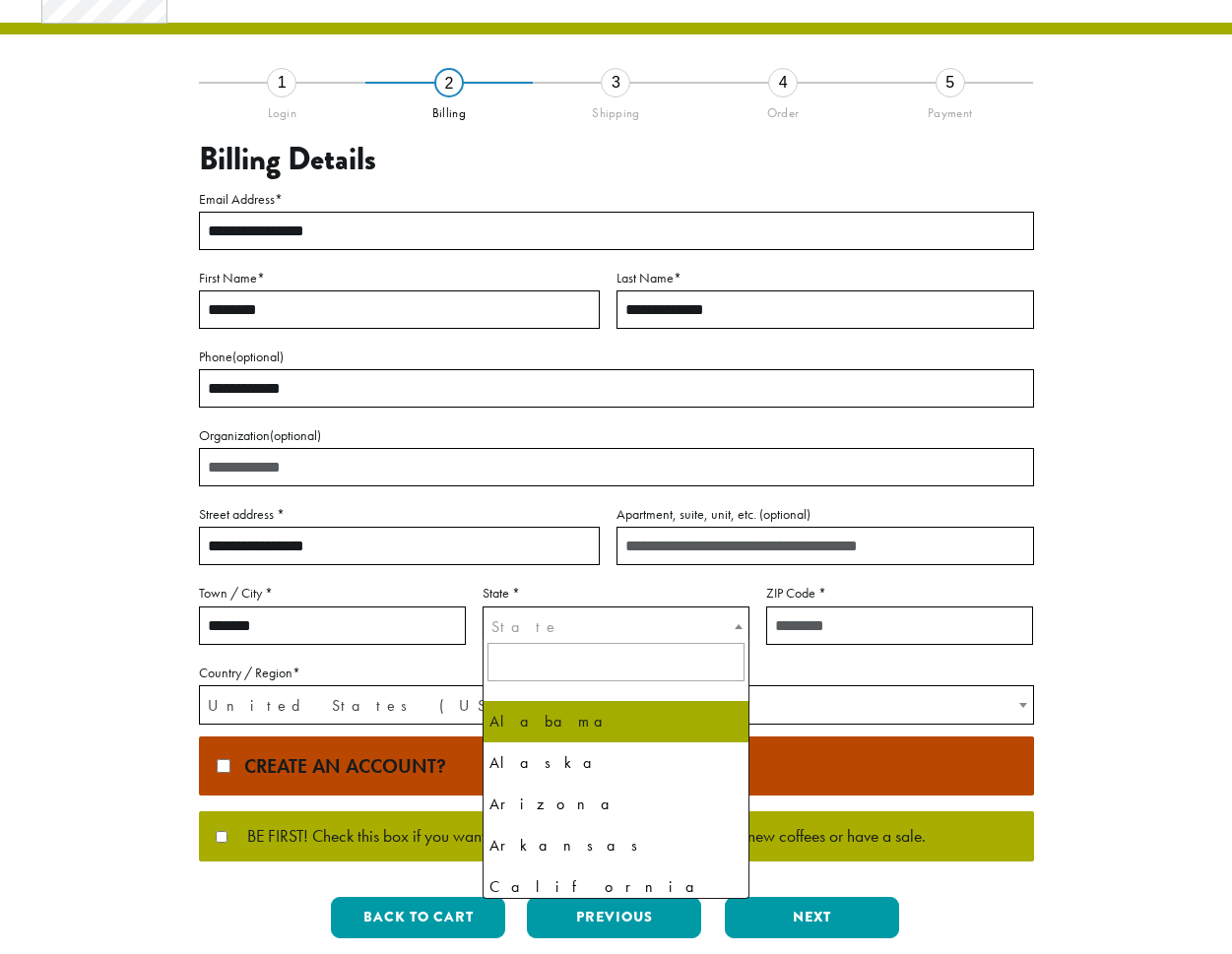 click on "State" at bounding box center (526, 626) 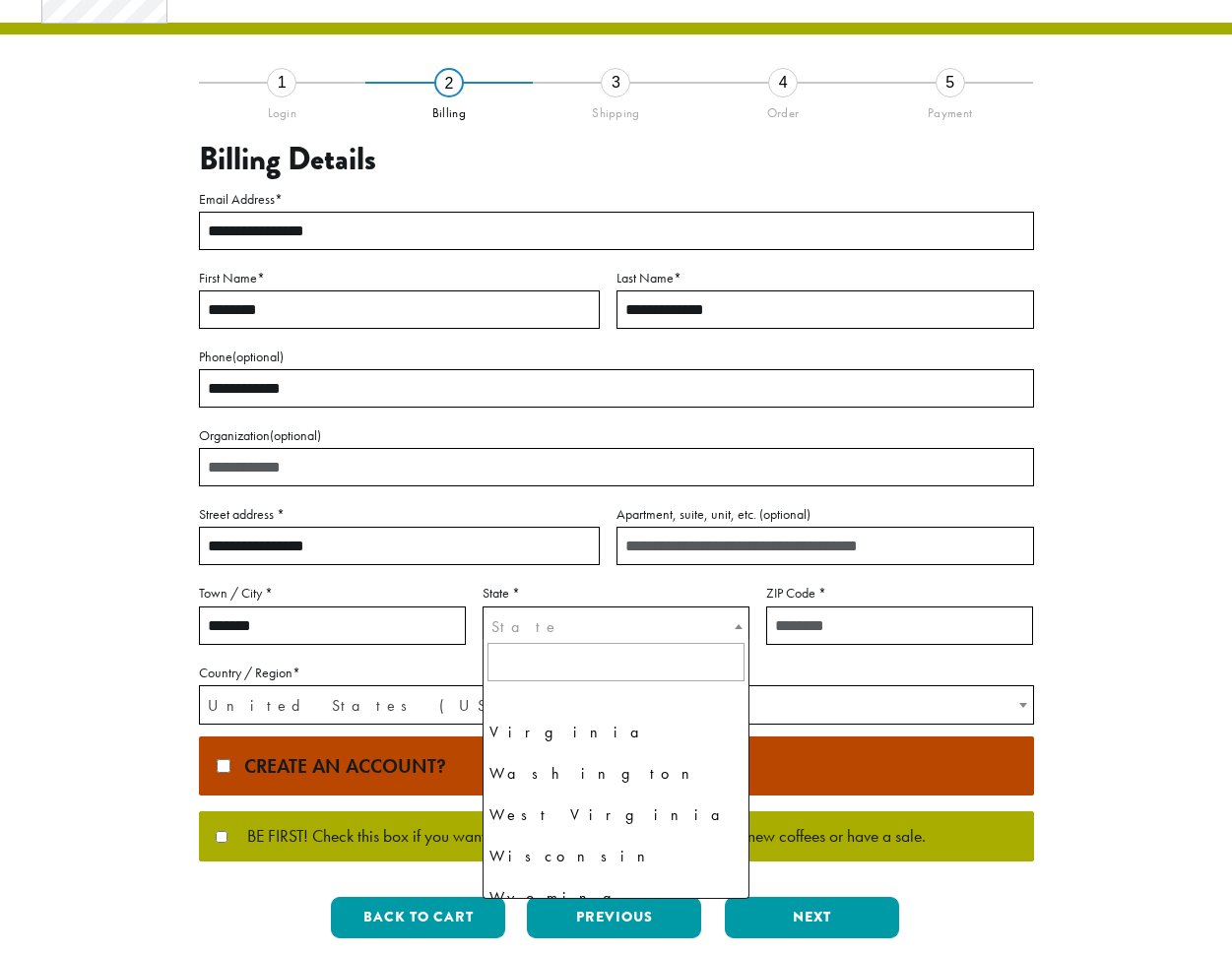 scroll, scrollTop: 1662, scrollLeft: 0, axis: vertical 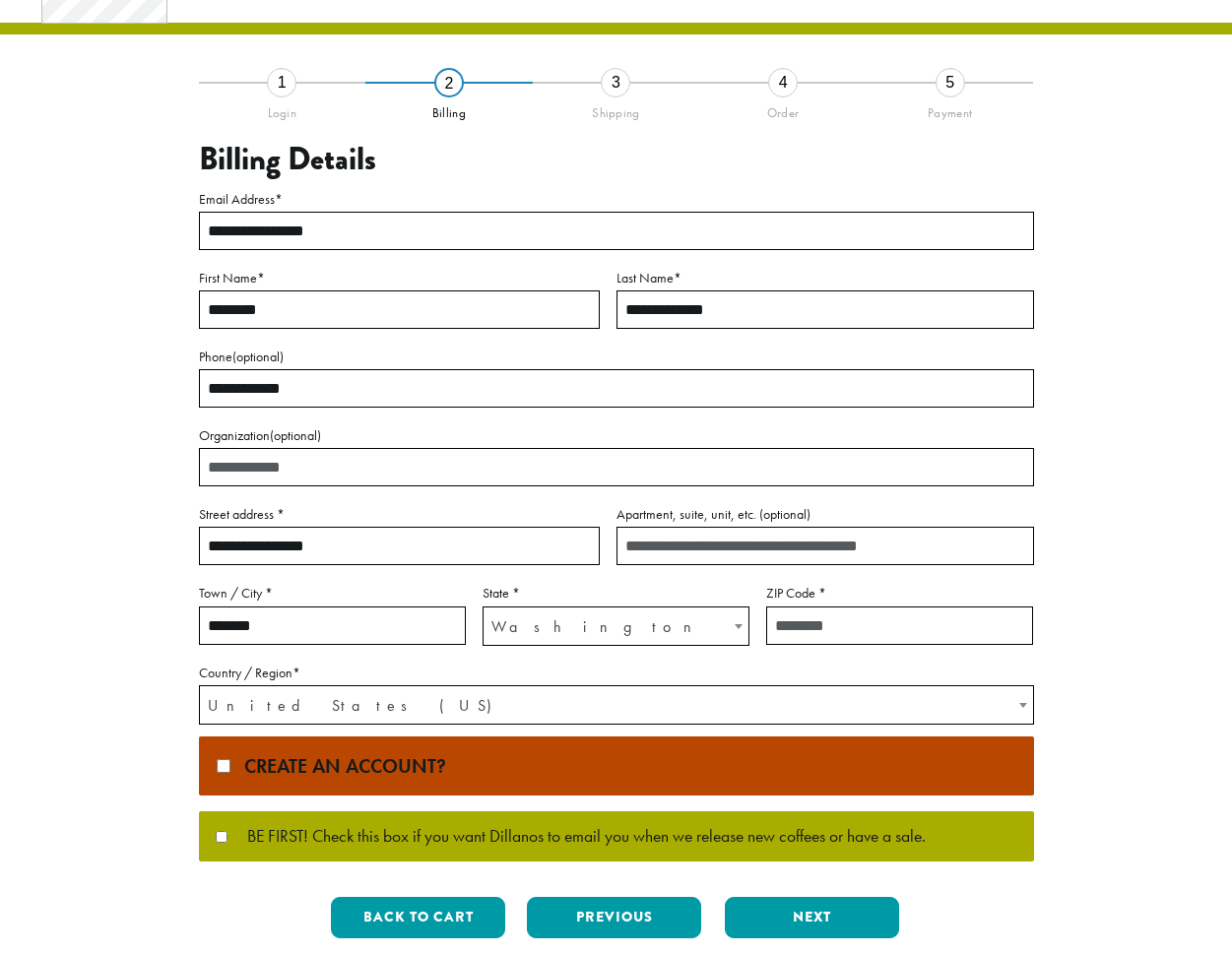 click on "ZIP Code   *" at bounding box center (899, 625) 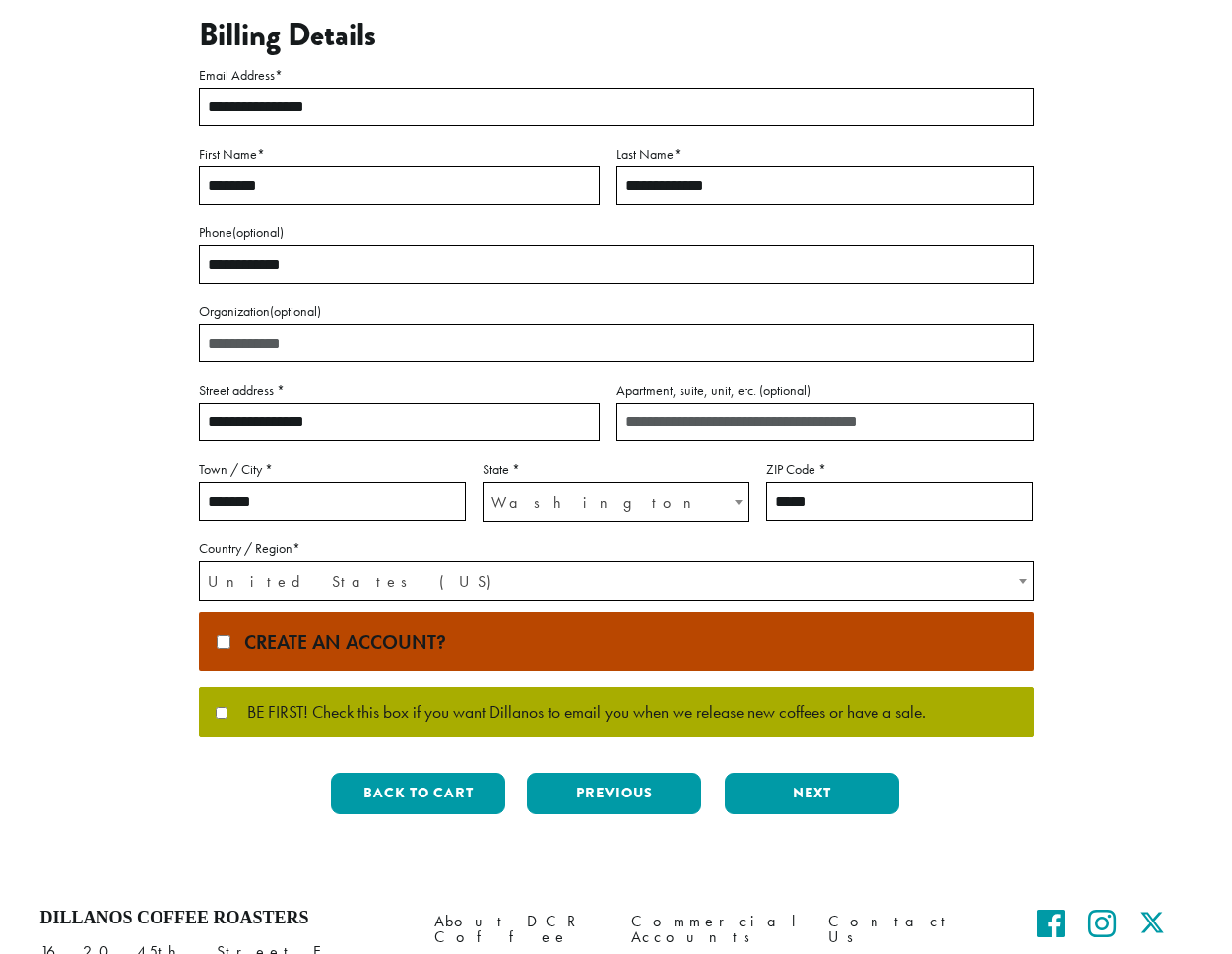 scroll, scrollTop: 230, scrollLeft: 0, axis: vertical 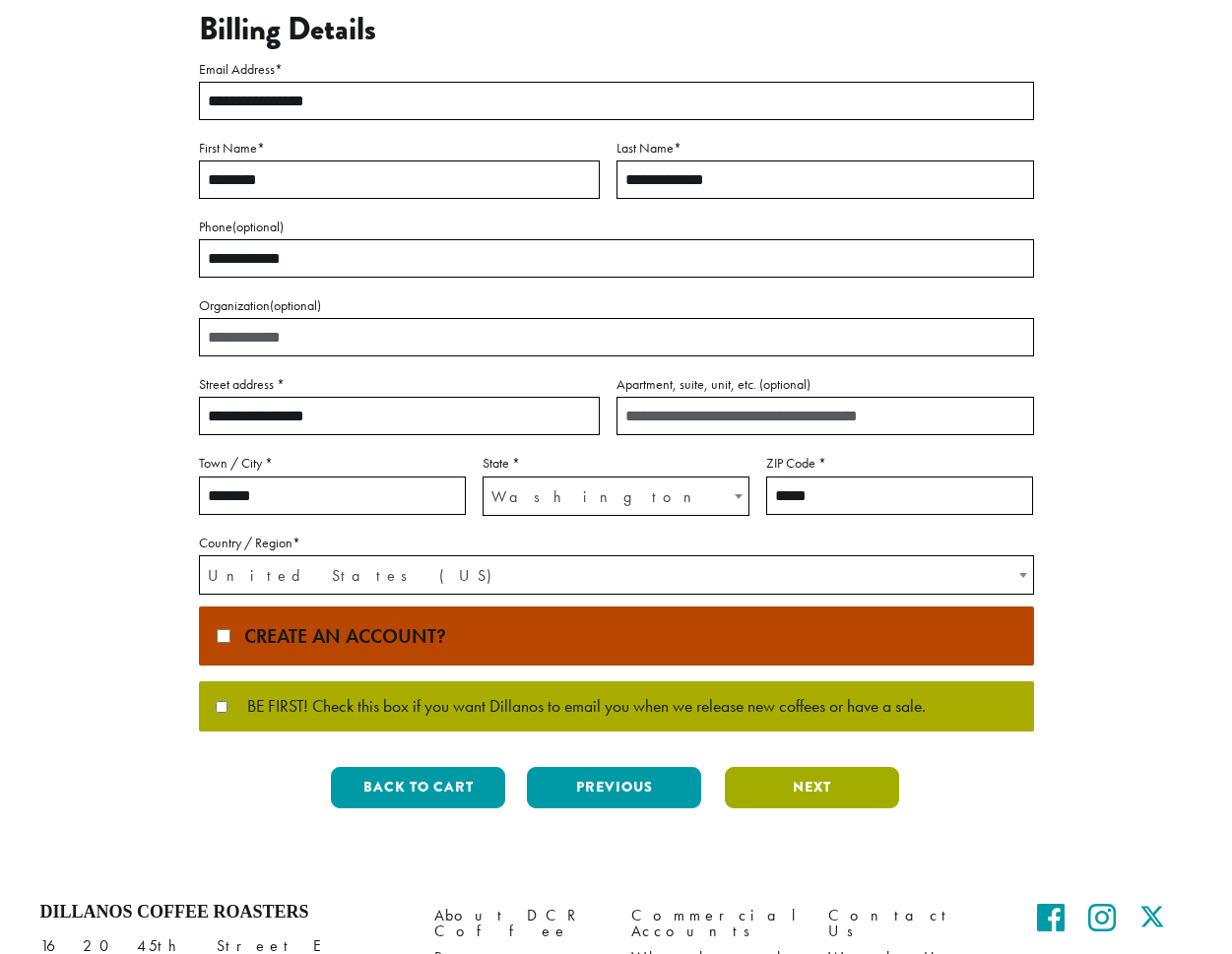 type on "*****" 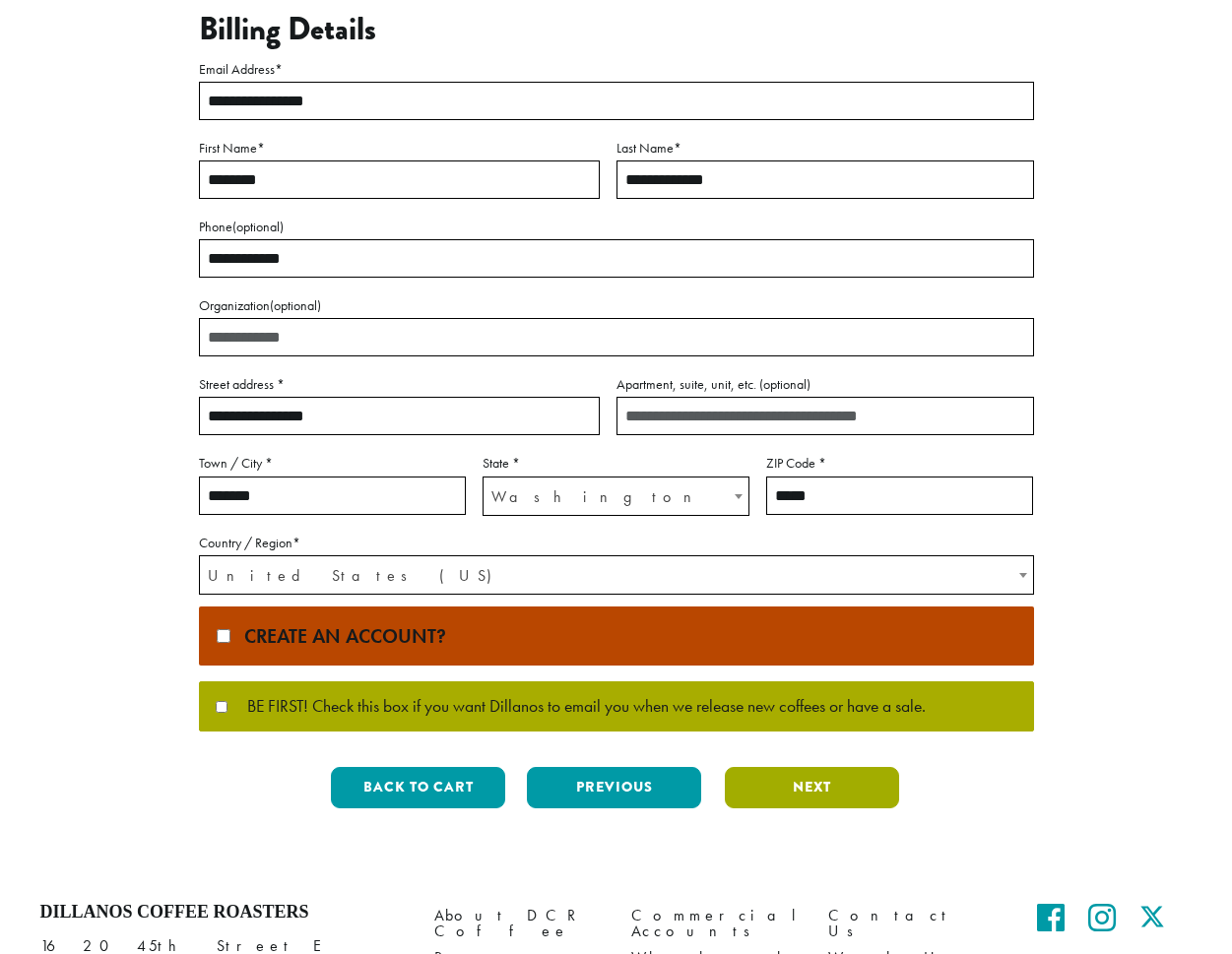 click on "Next" at bounding box center (811, 788) 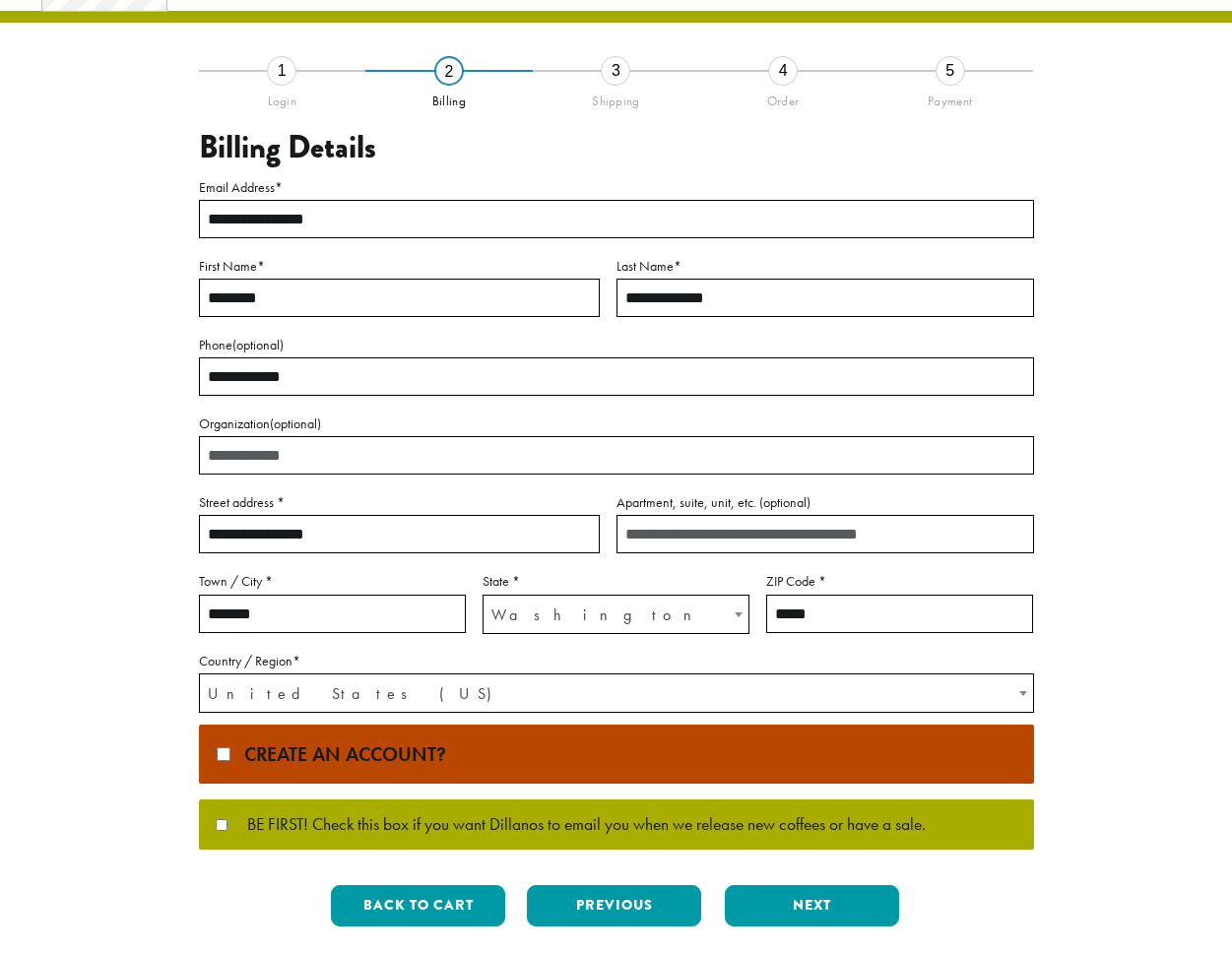 scroll, scrollTop: 0, scrollLeft: 0, axis: both 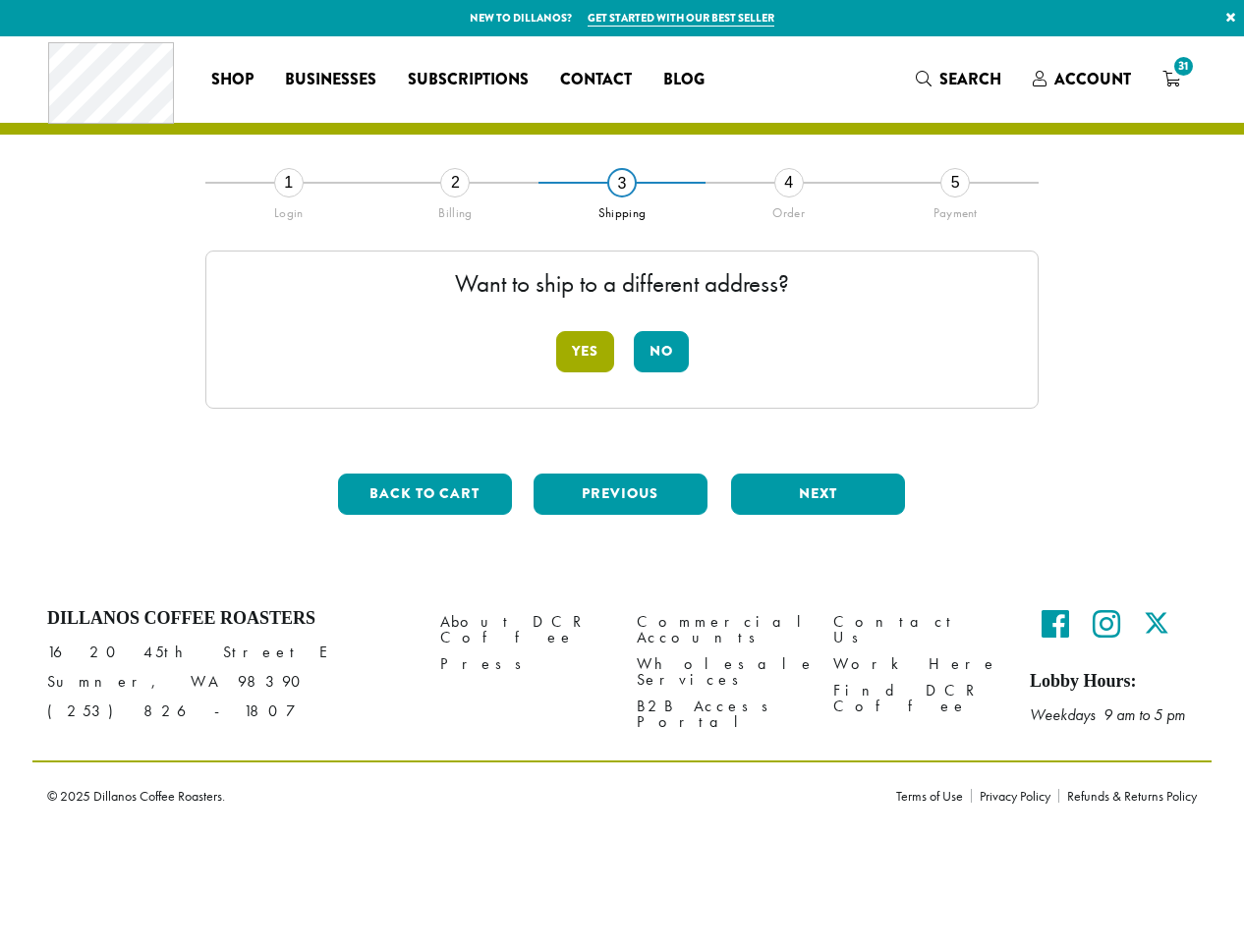 click on "Yes" at bounding box center (585, 352) 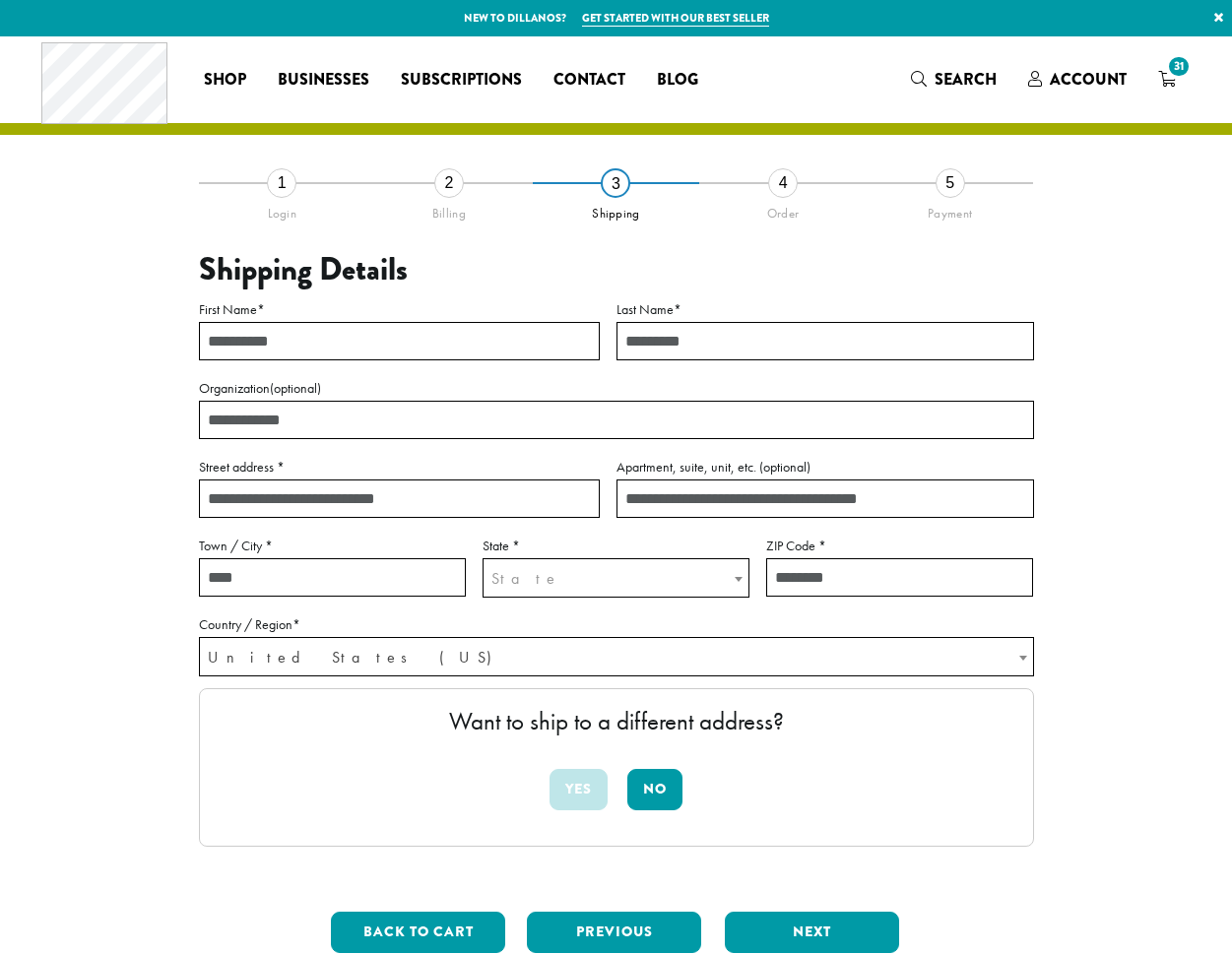 click on "First Name  *" at bounding box center (399, 341) 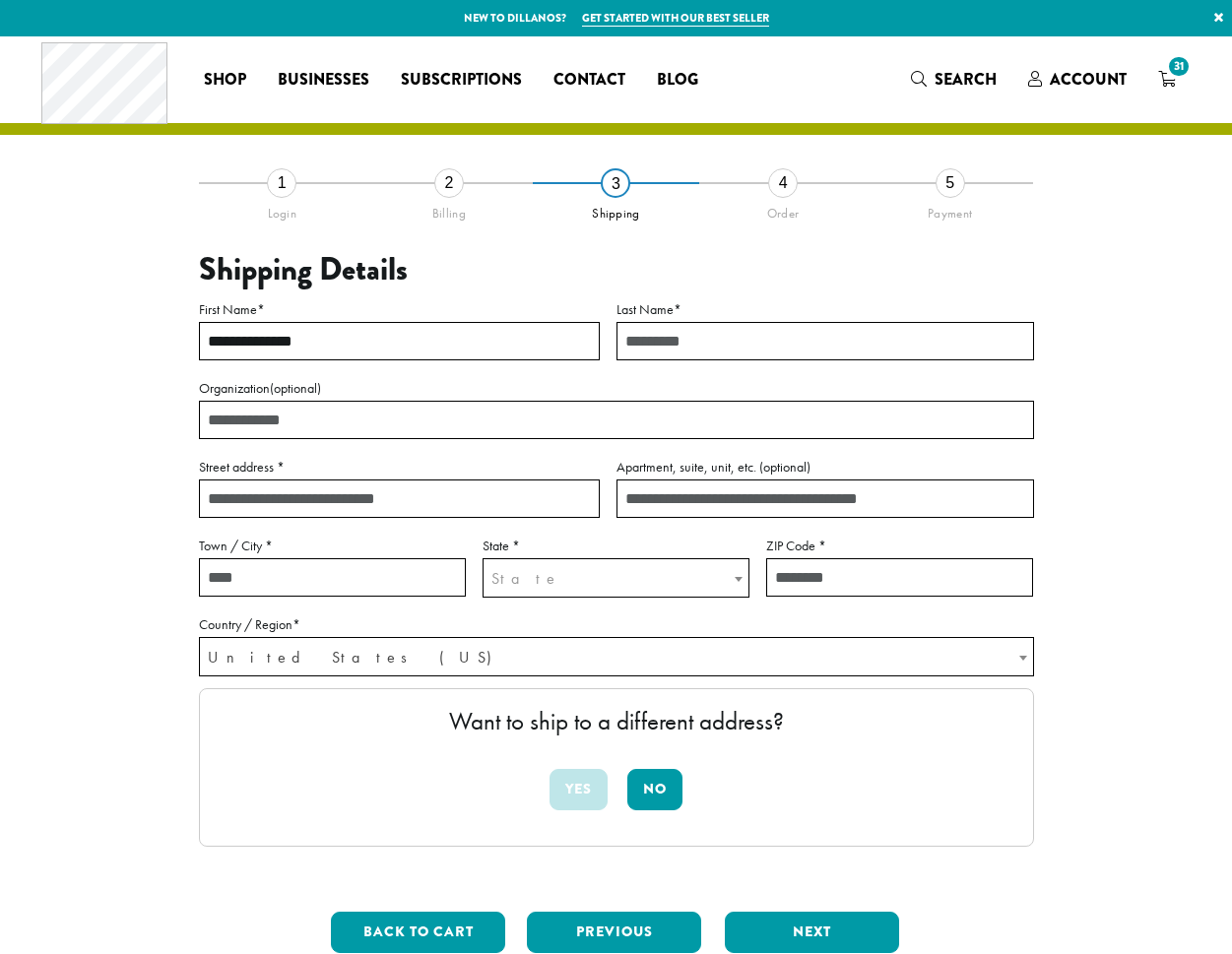 scroll, scrollTop: 0, scrollLeft: 0, axis: both 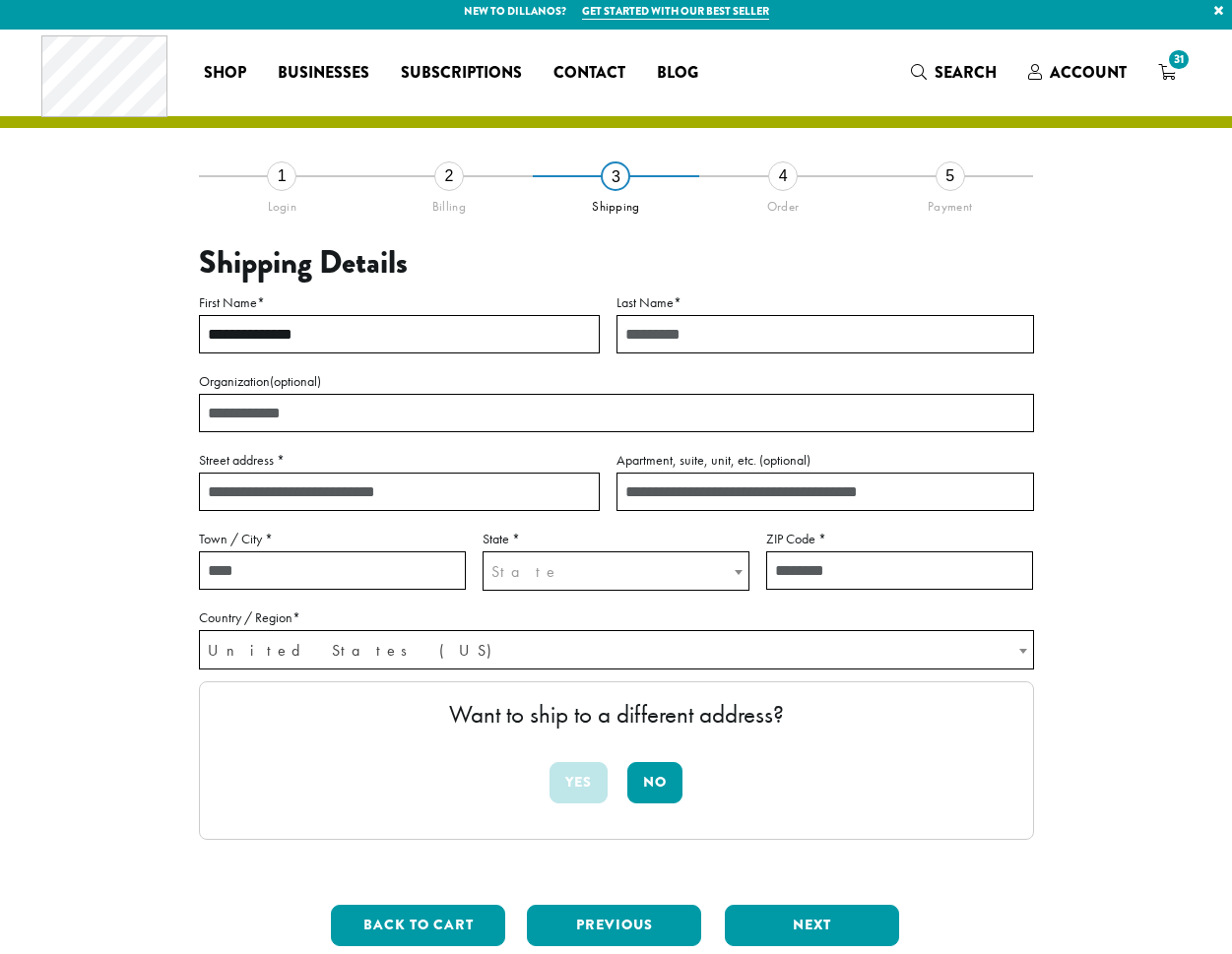 click on "Last Name  *" at bounding box center [825, 334] 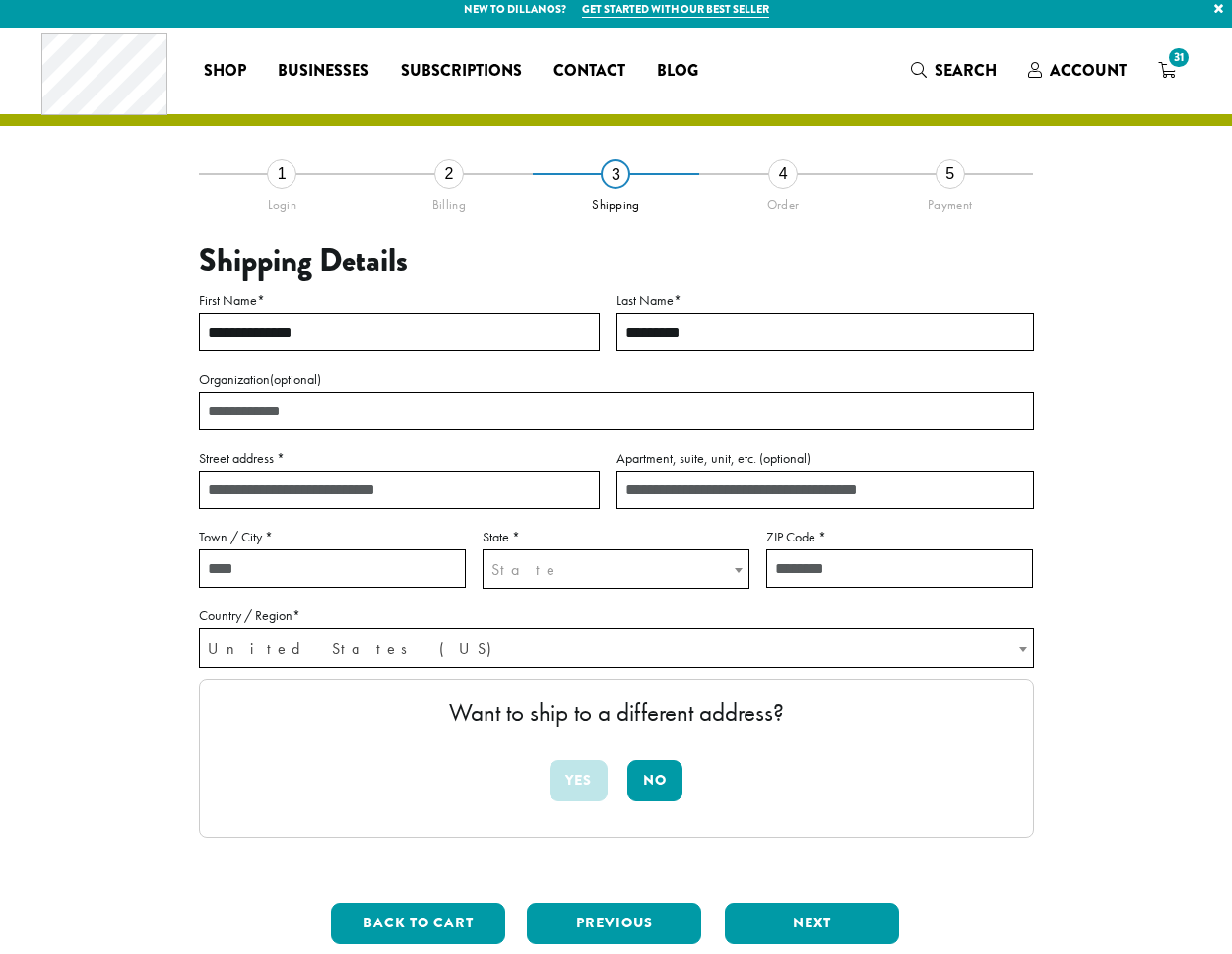 type on "*********" 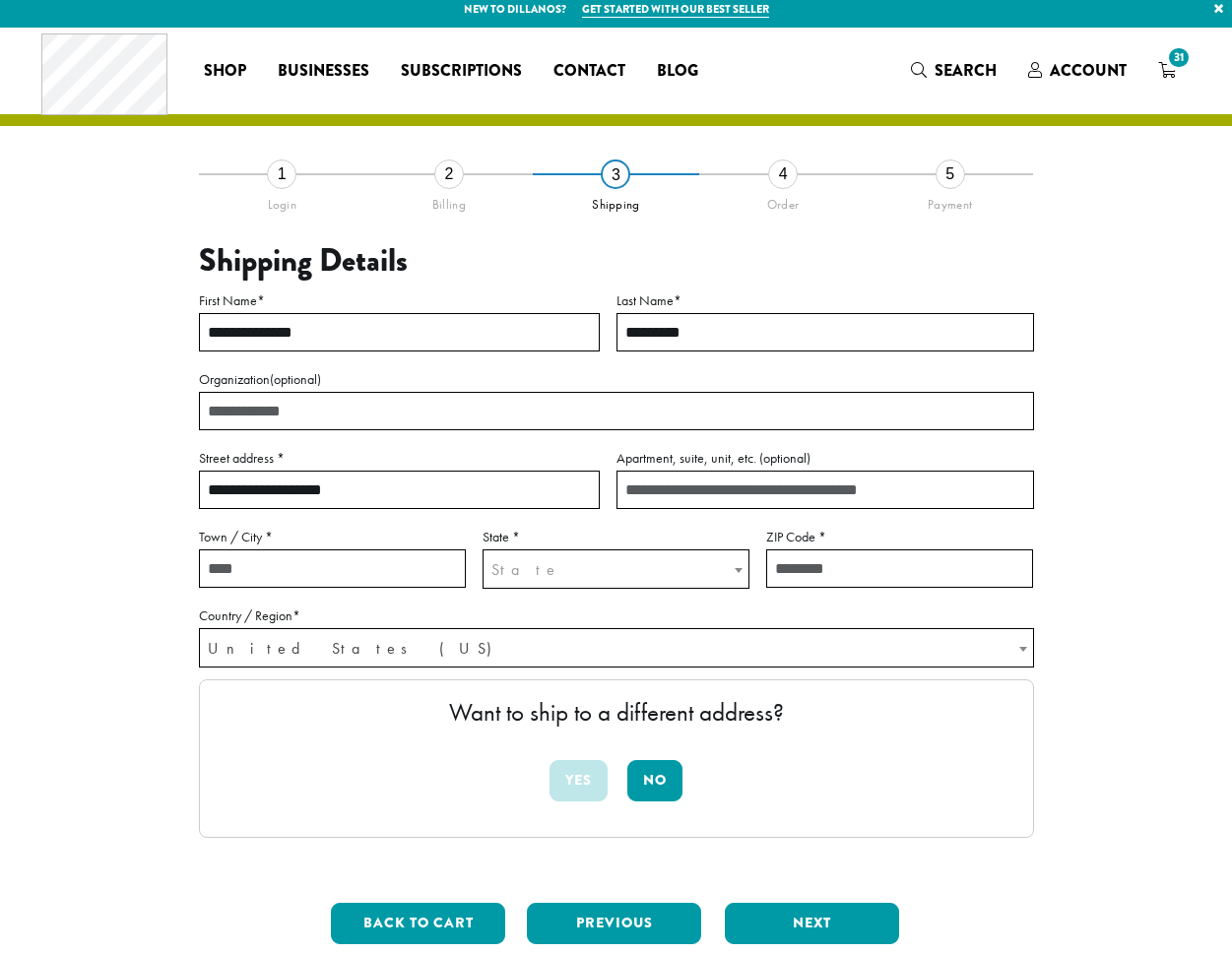 type on "**********" 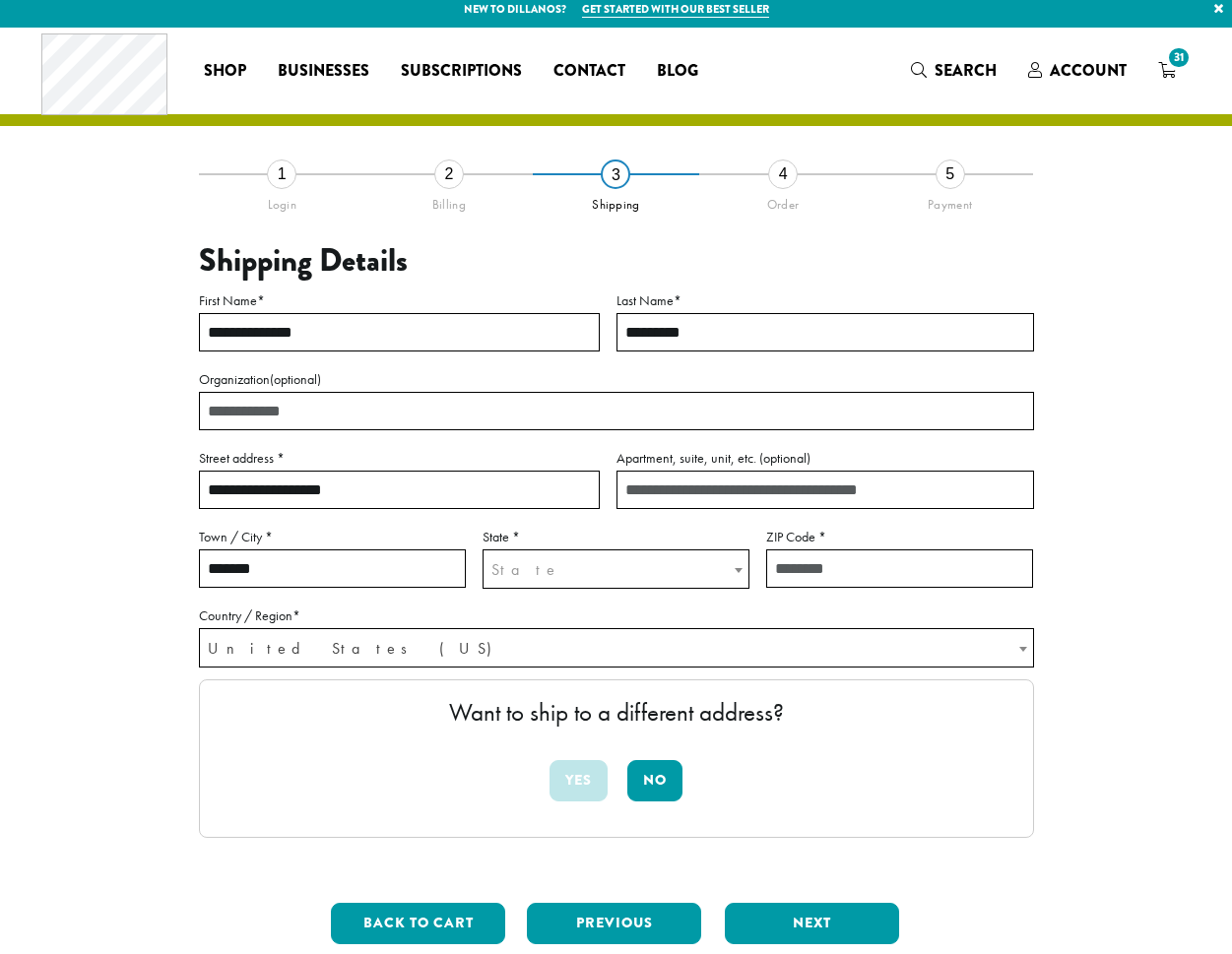 type on "*******" 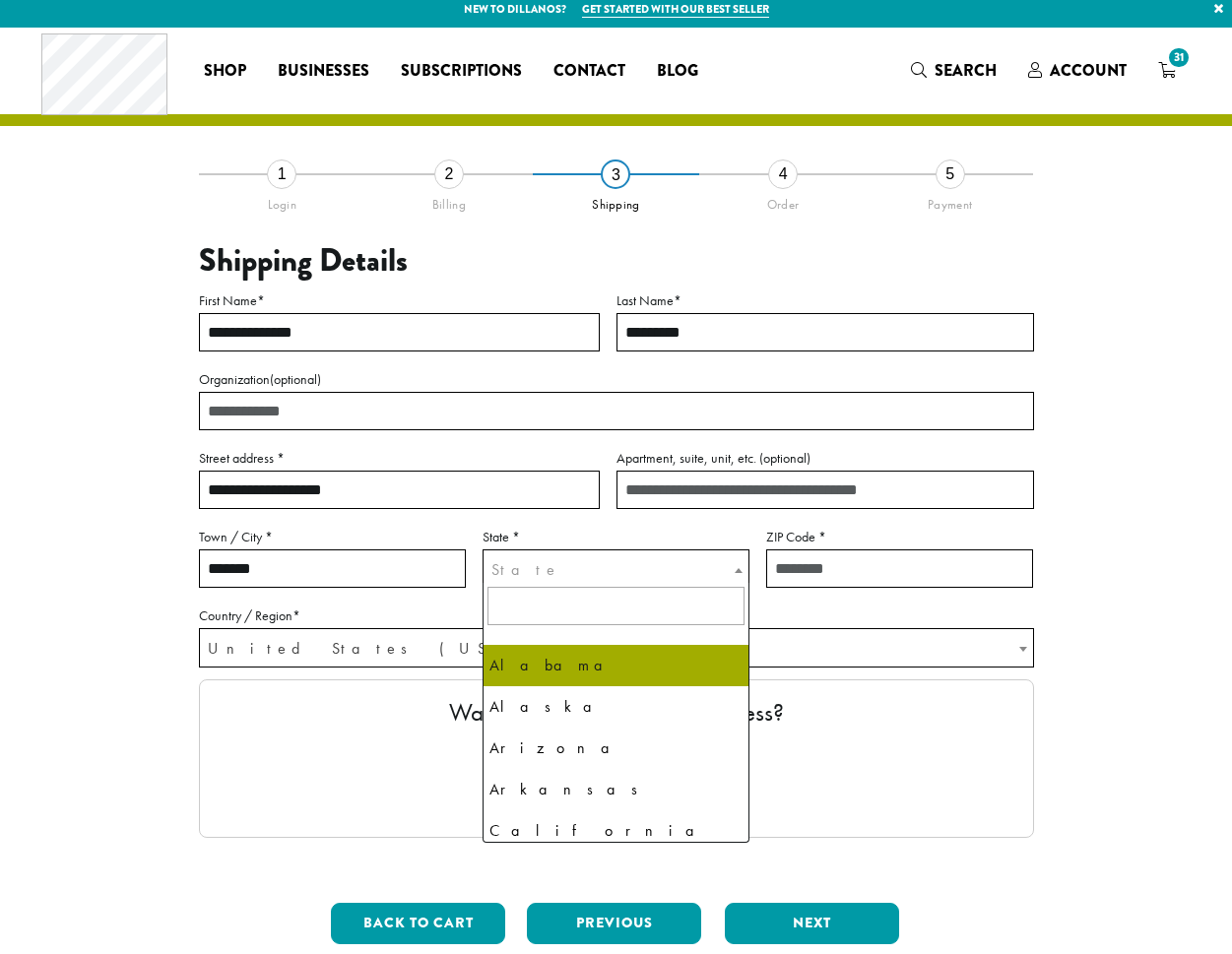 click at bounding box center [739, 570] 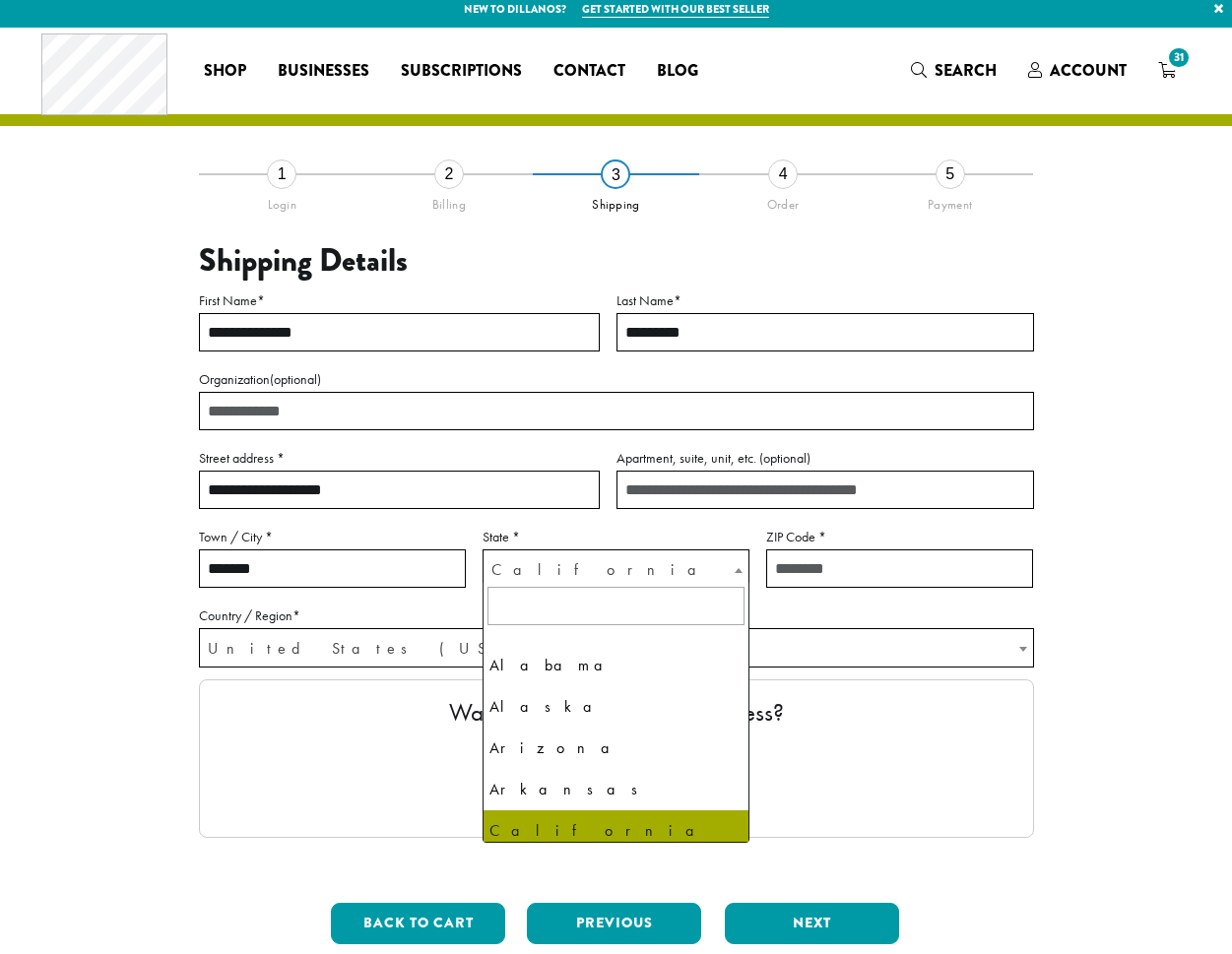scroll, scrollTop: 124, scrollLeft: 0, axis: vertical 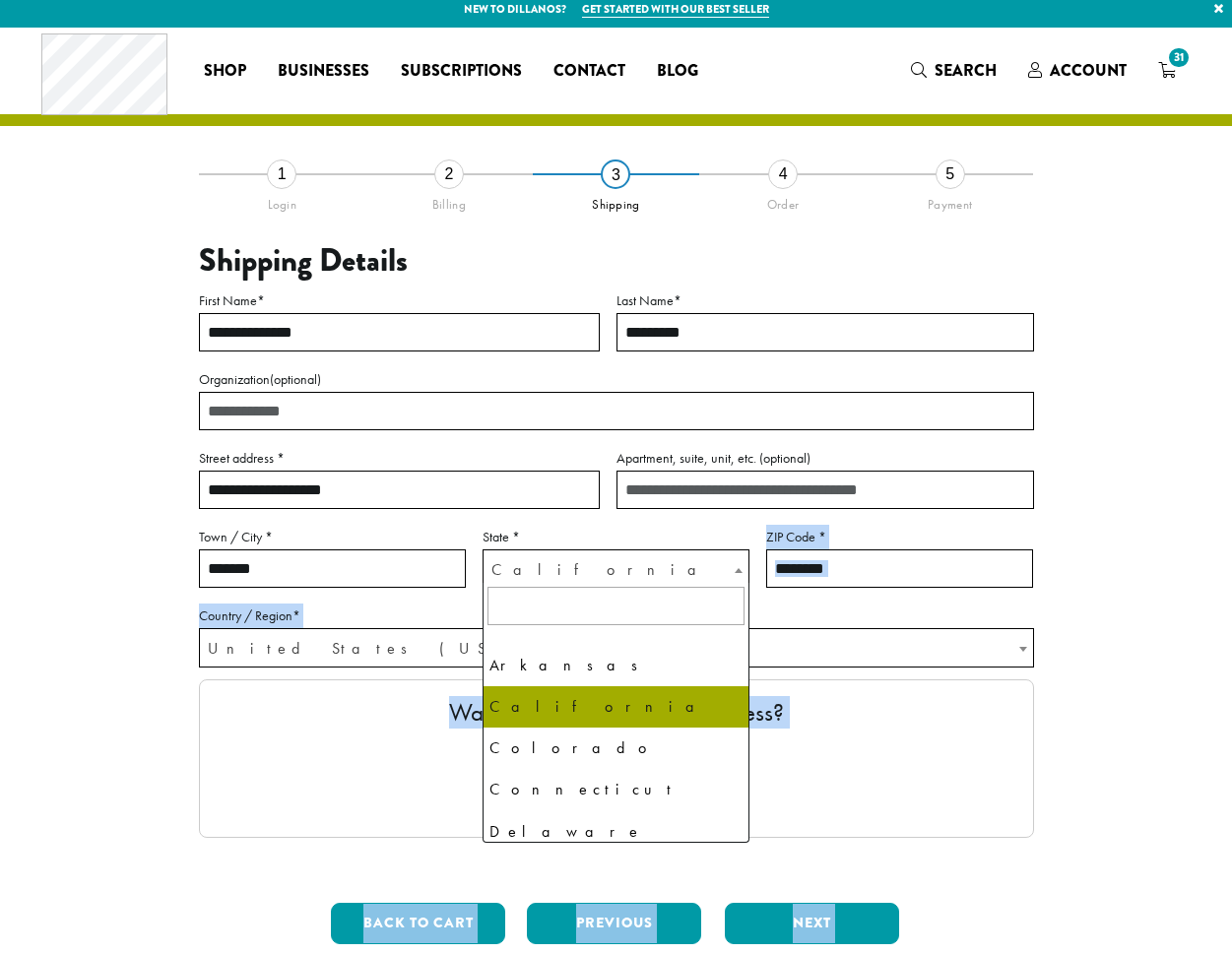 drag, startPoint x: 741, startPoint y: 569, endPoint x: 740, endPoint y: 673, distance: 104.004808 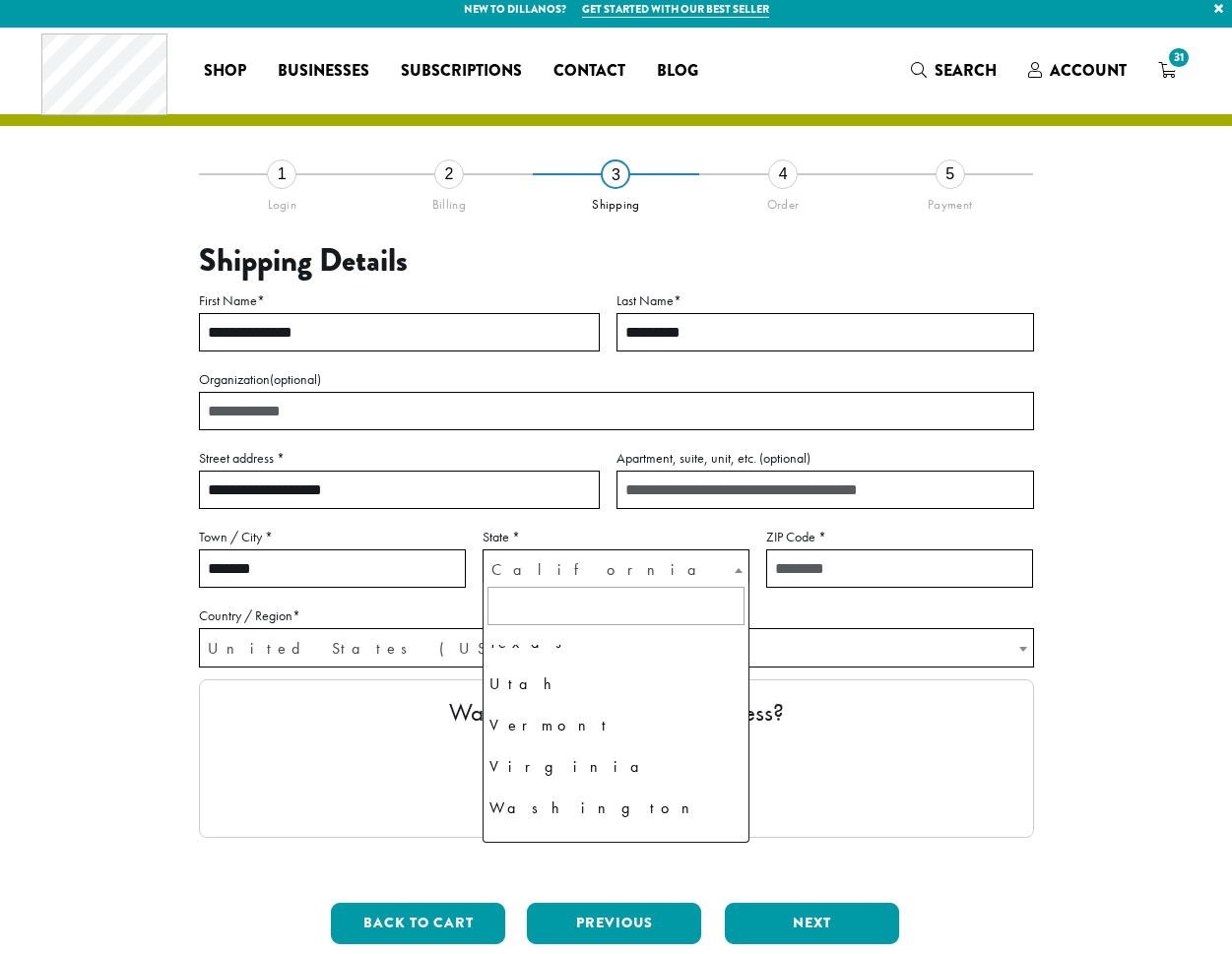 scroll, scrollTop: 1764, scrollLeft: 0, axis: vertical 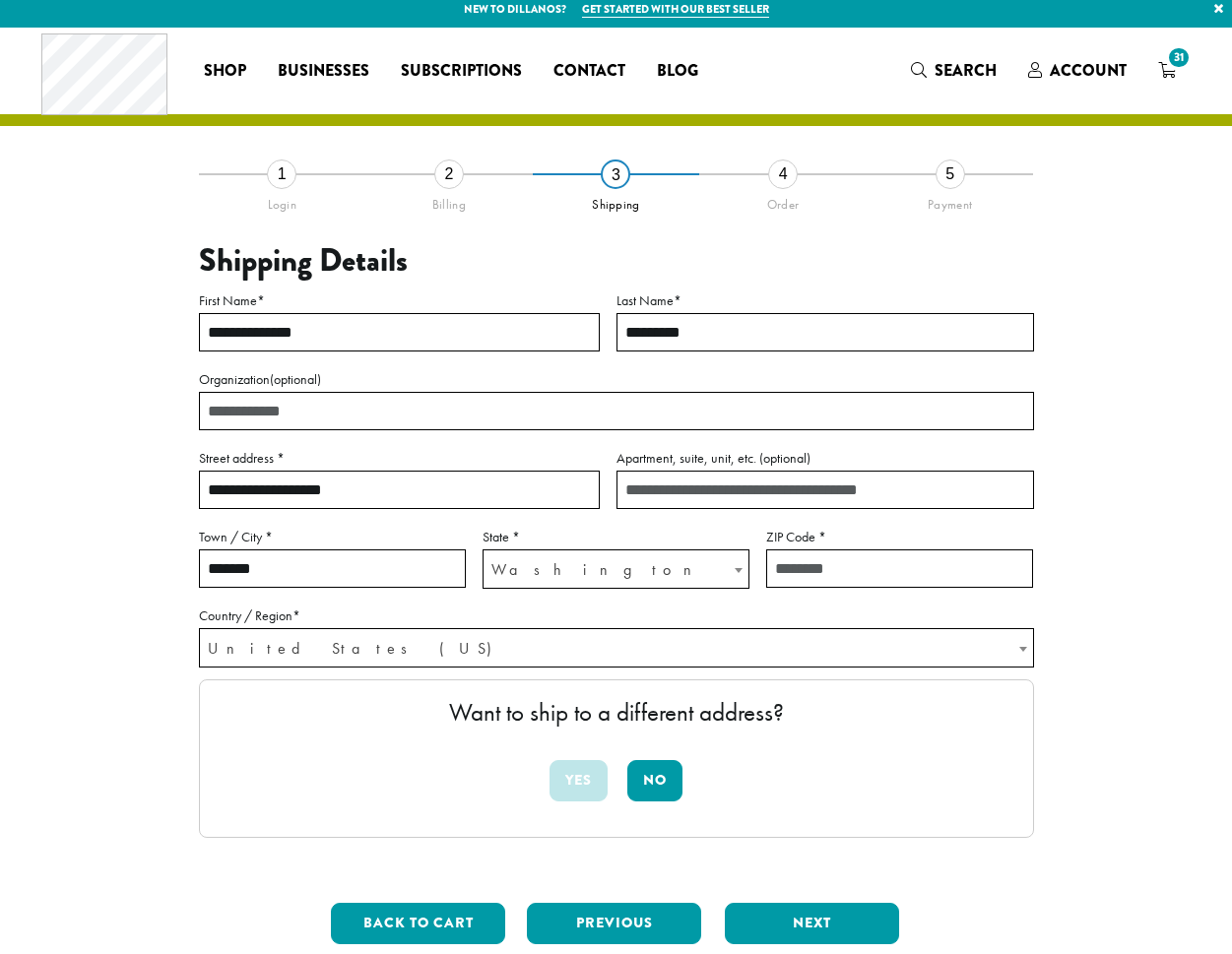 click on "ZIP Code   *" at bounding box center [899, 568] 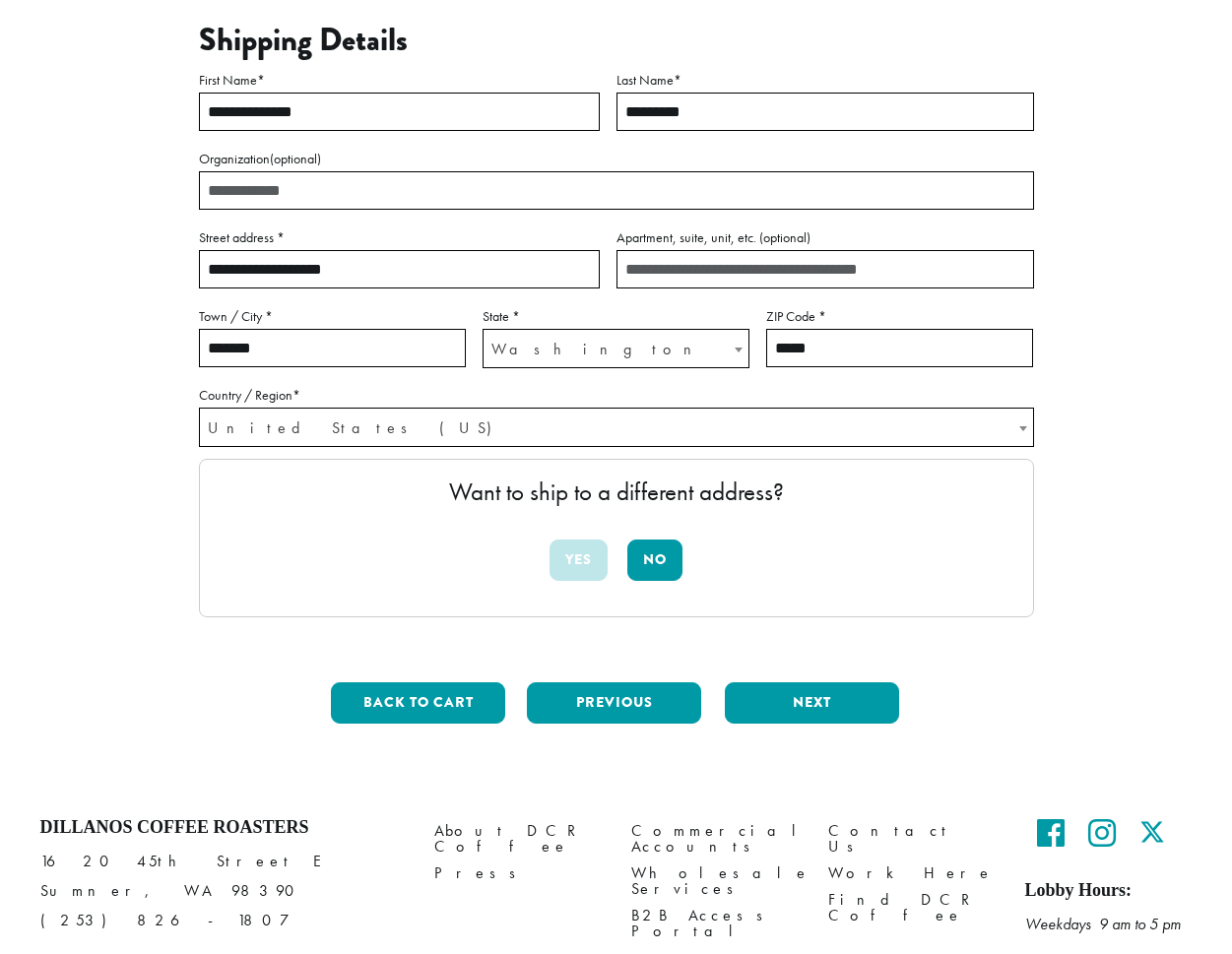scroll, scrollTop: 232, scrollLeft: 0, axis: vertical 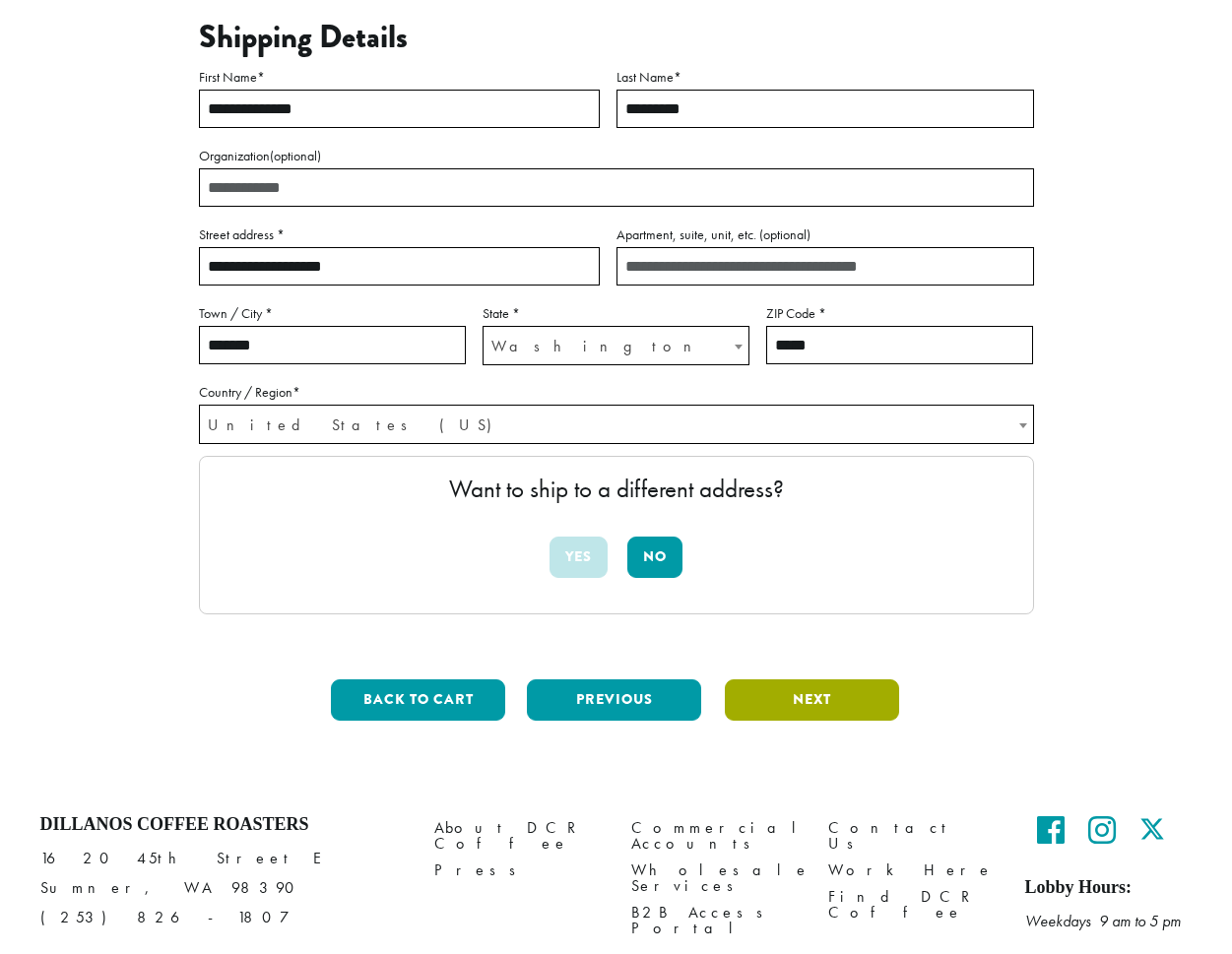 type on "*****" 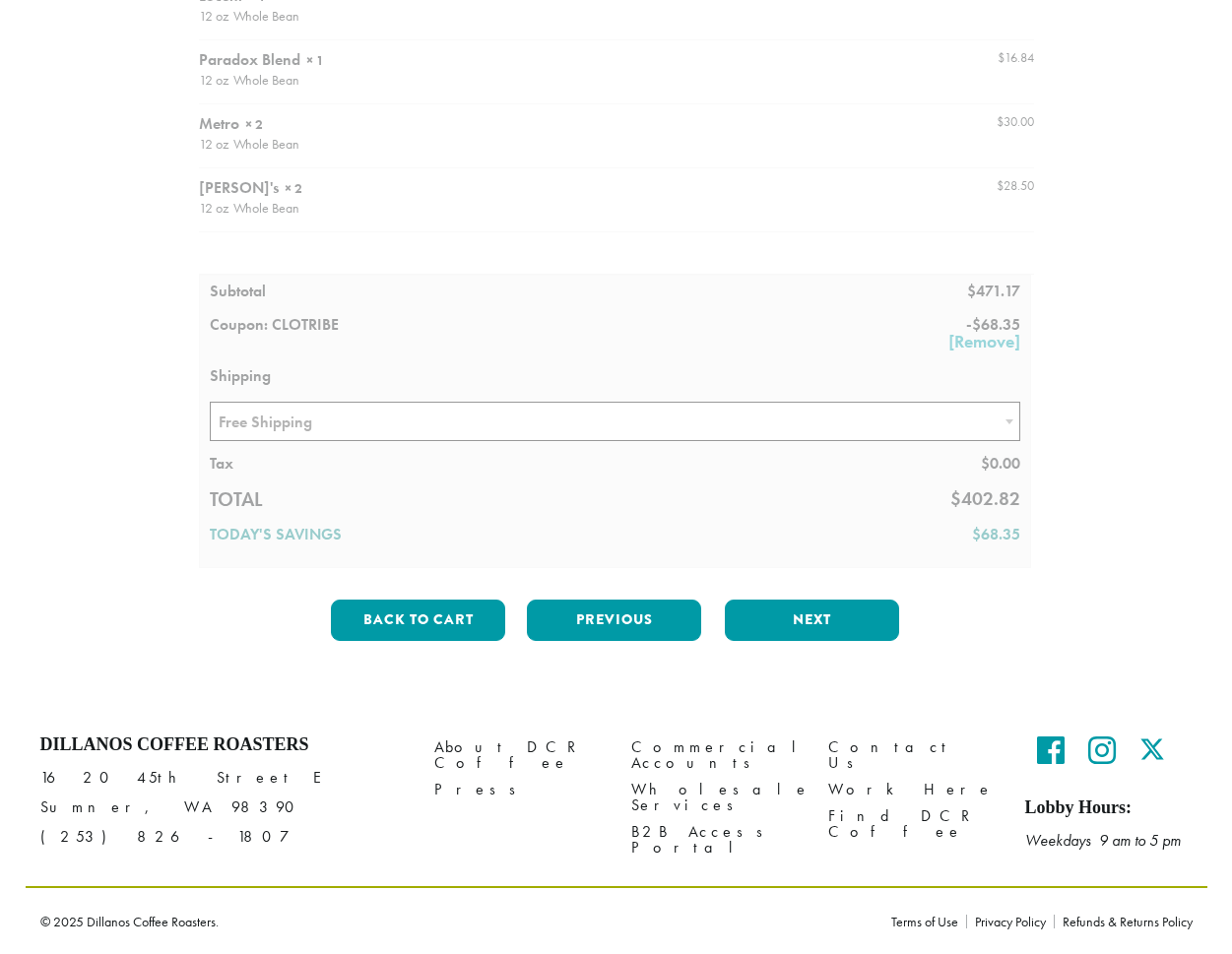 scroll, scrollTop: 1163, scrollLeft: 0, axis: vertical 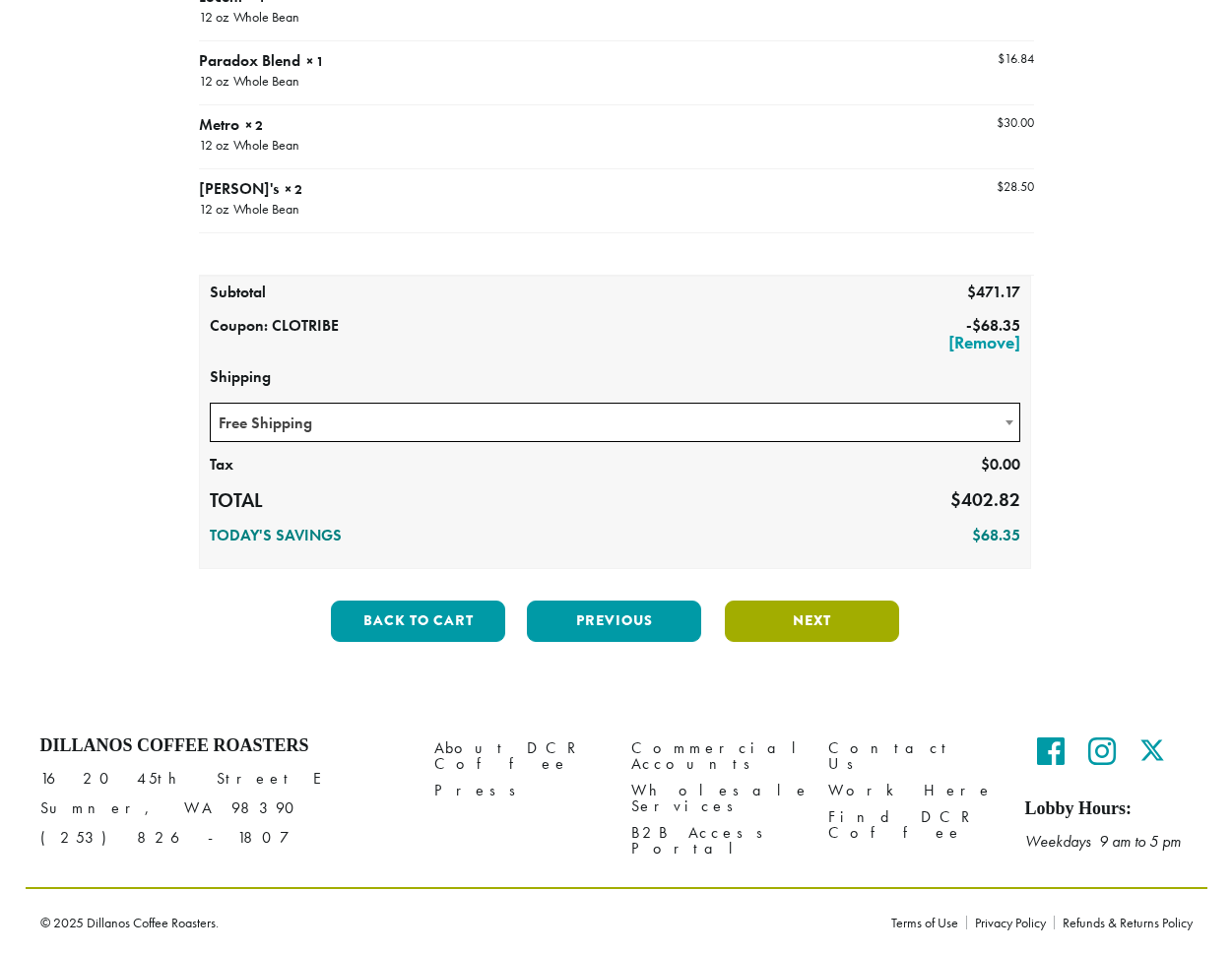 click on "Next" at bounding box center (811, 621) 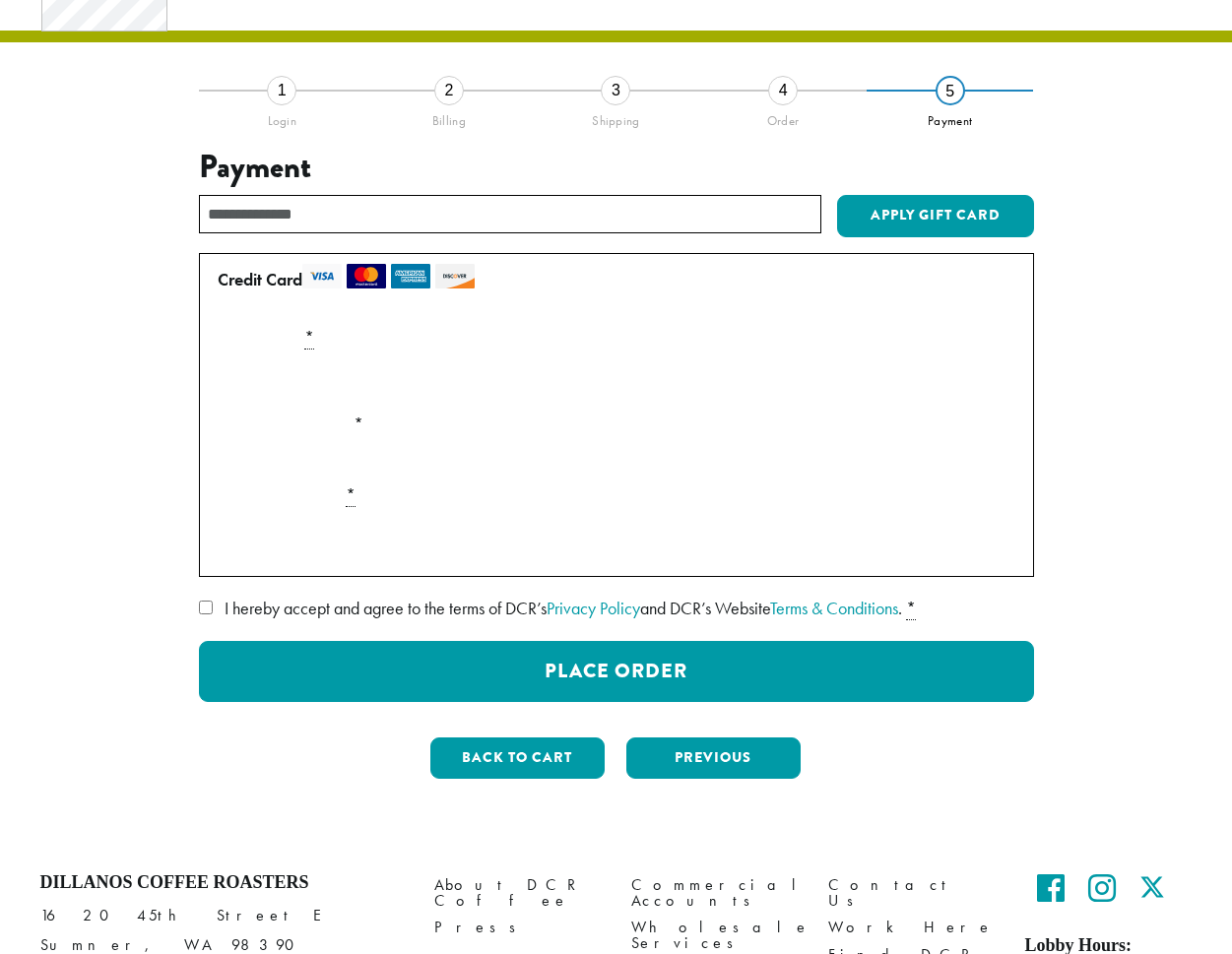 scroll, scrollTop: 90, scrollLeft: 0, axis: vertical 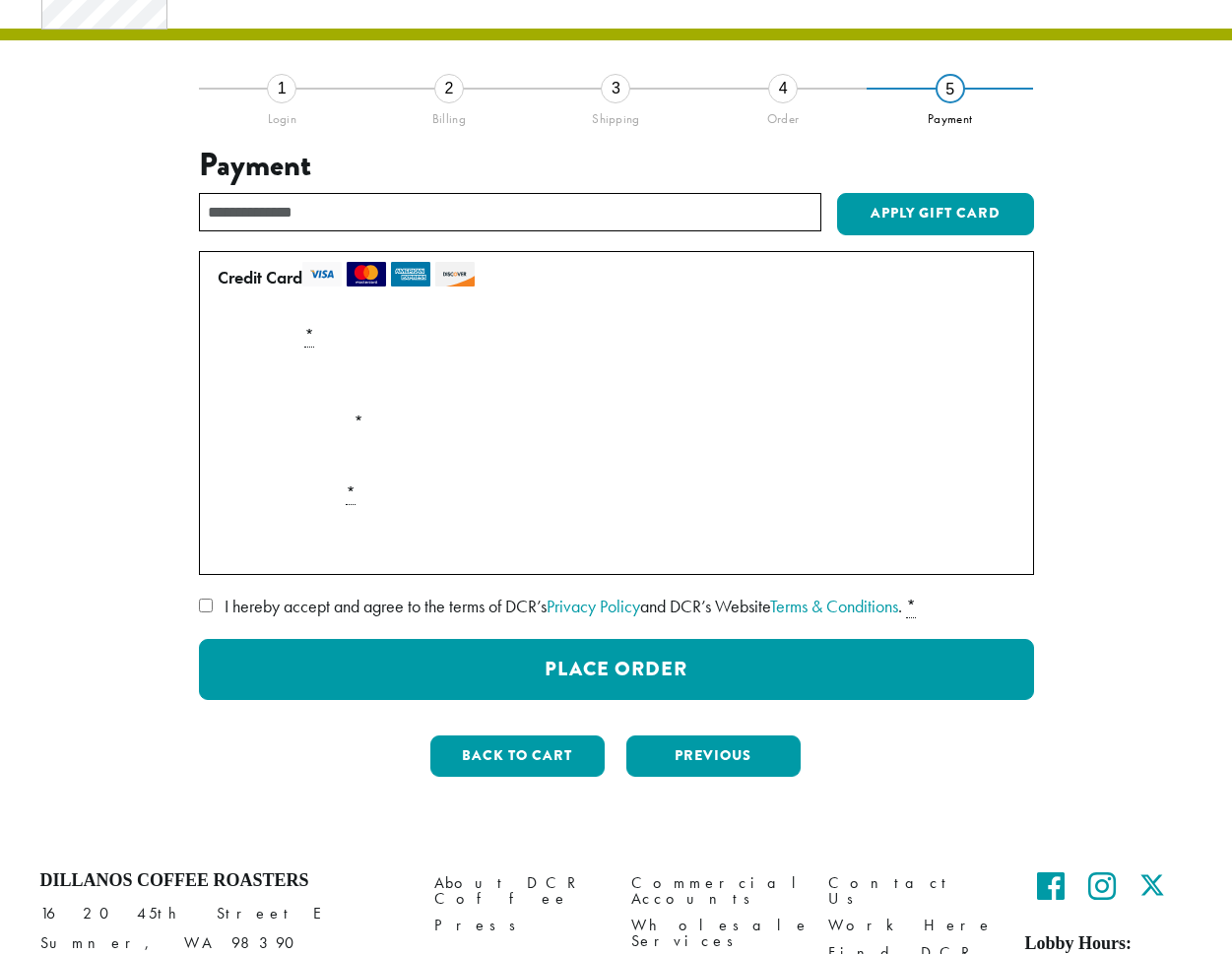 click at bounding box center [592, 537] 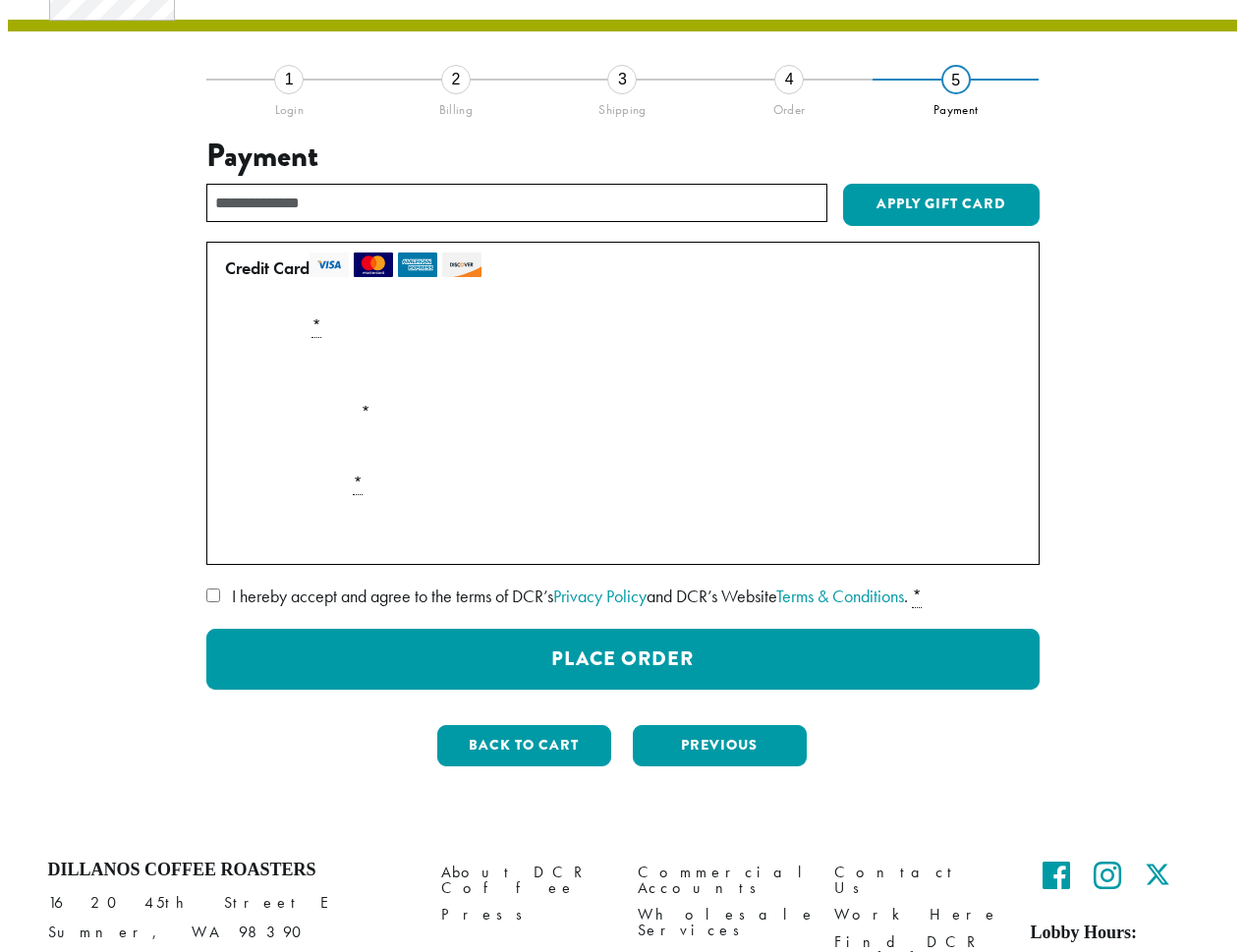 scroll, scrollTop: 103, scrollLeft: 0, axis: vertical 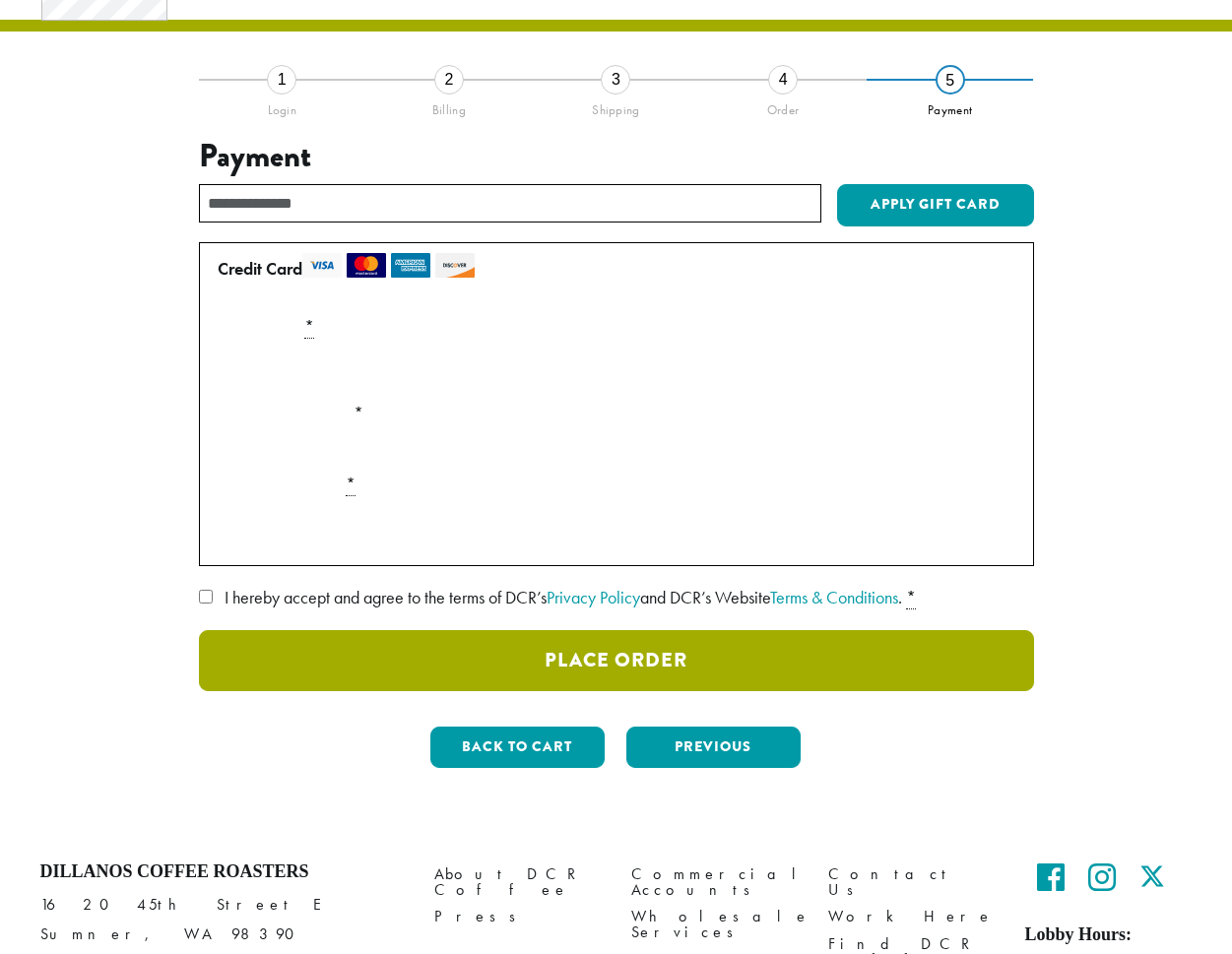 click on "Place Order" at bounding box center (616, 661) 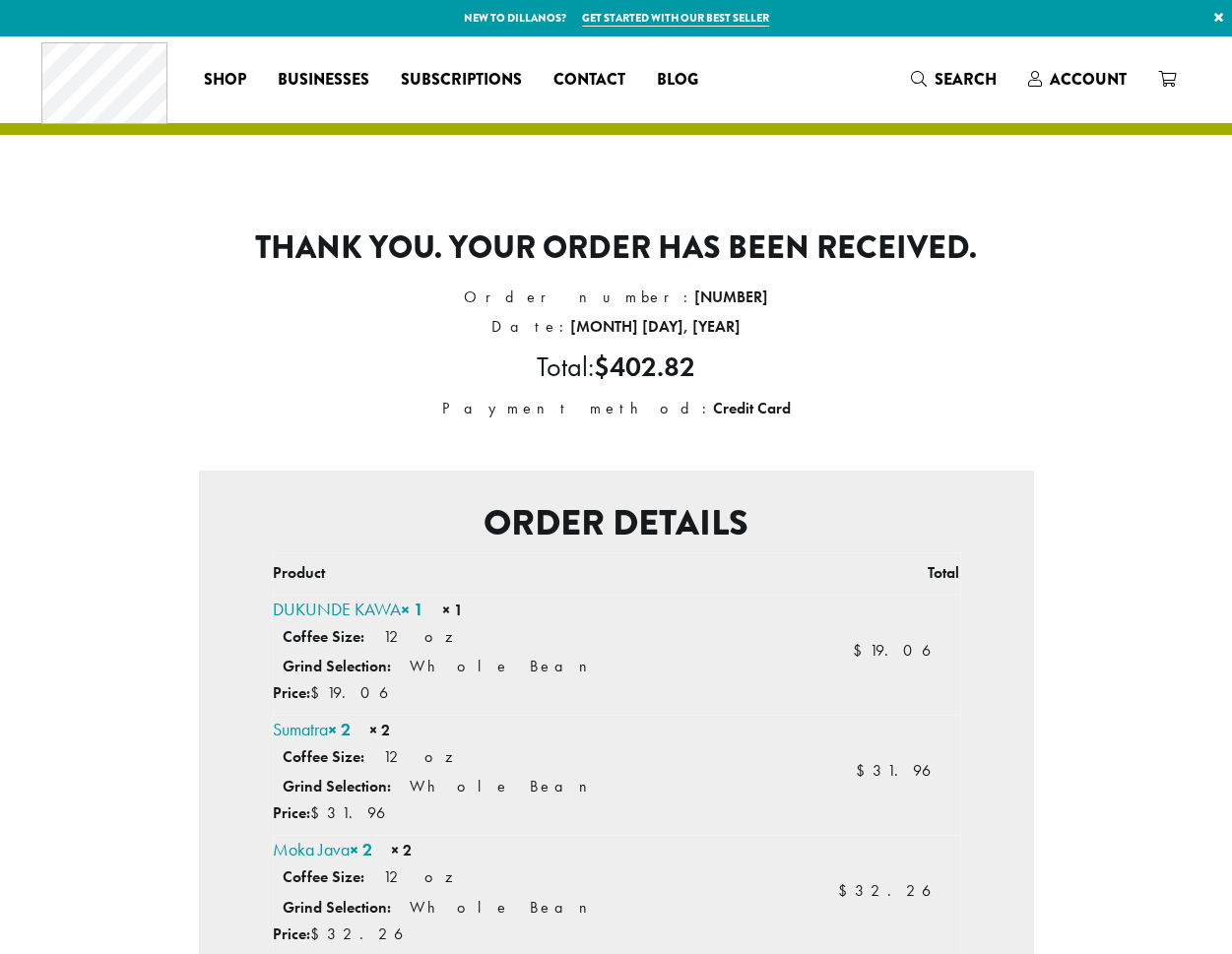 scroll, scrollTop: 0, scrollLeft: 0, axis: both 